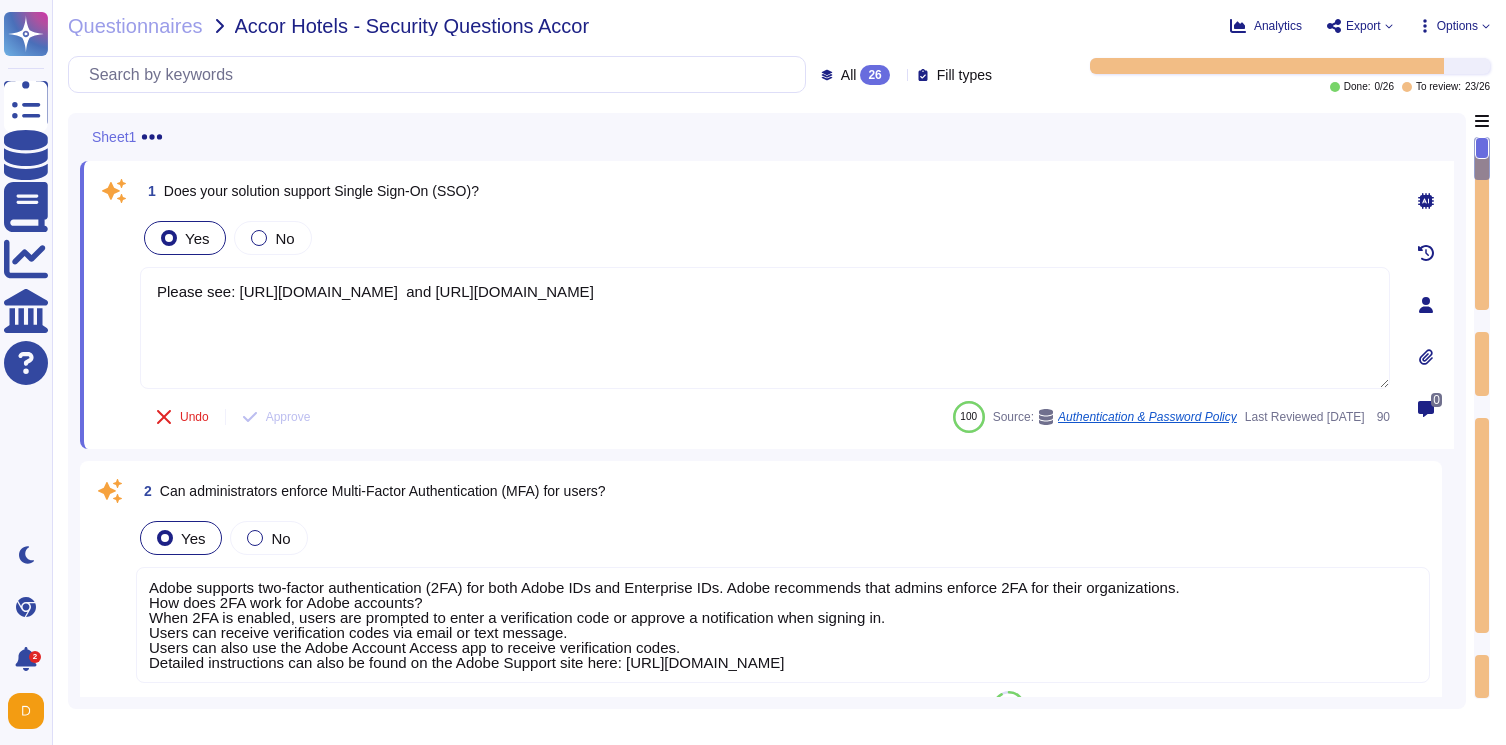 scroll, scrollTop: 0, scrollLeft: 0, axis: both 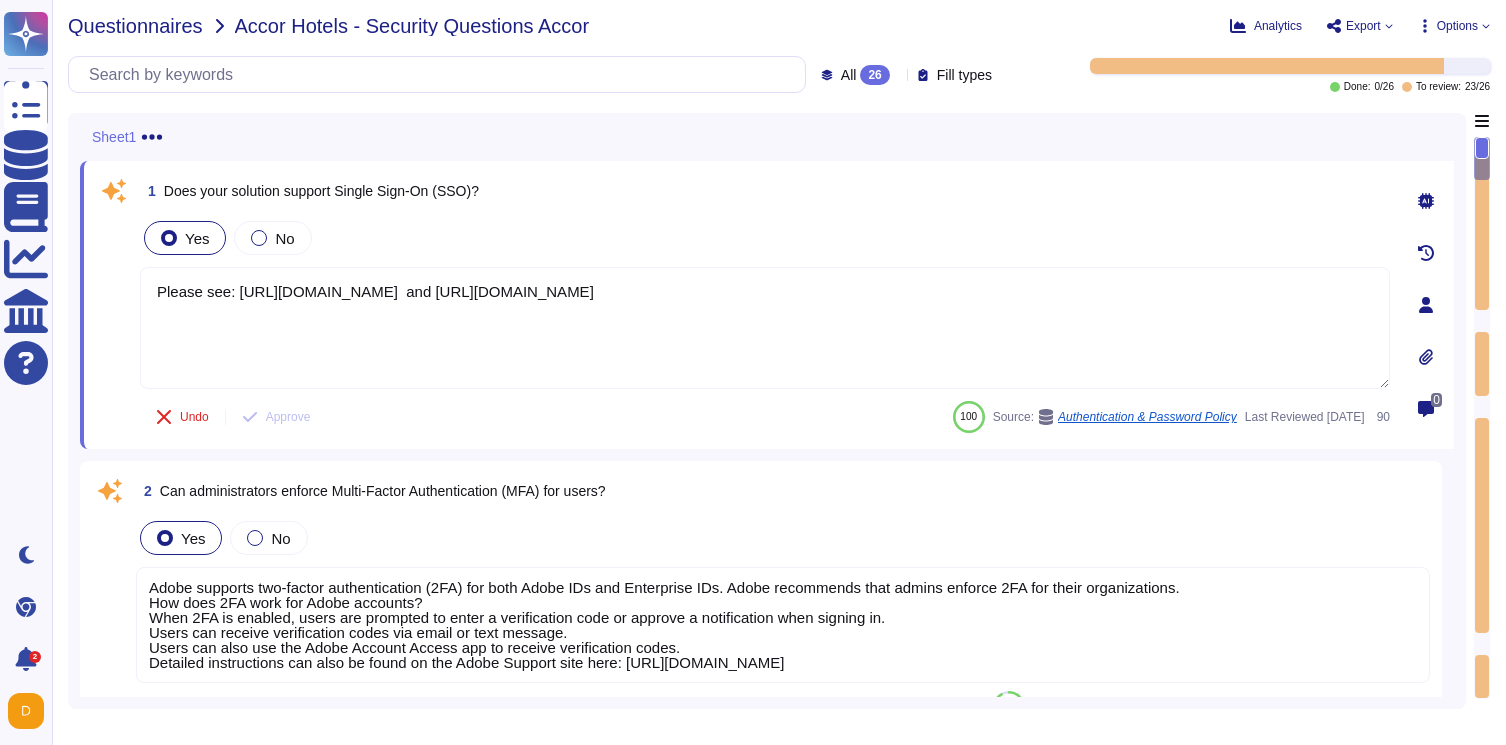 click on "Questionnaires" at bounding box center [135, 26] 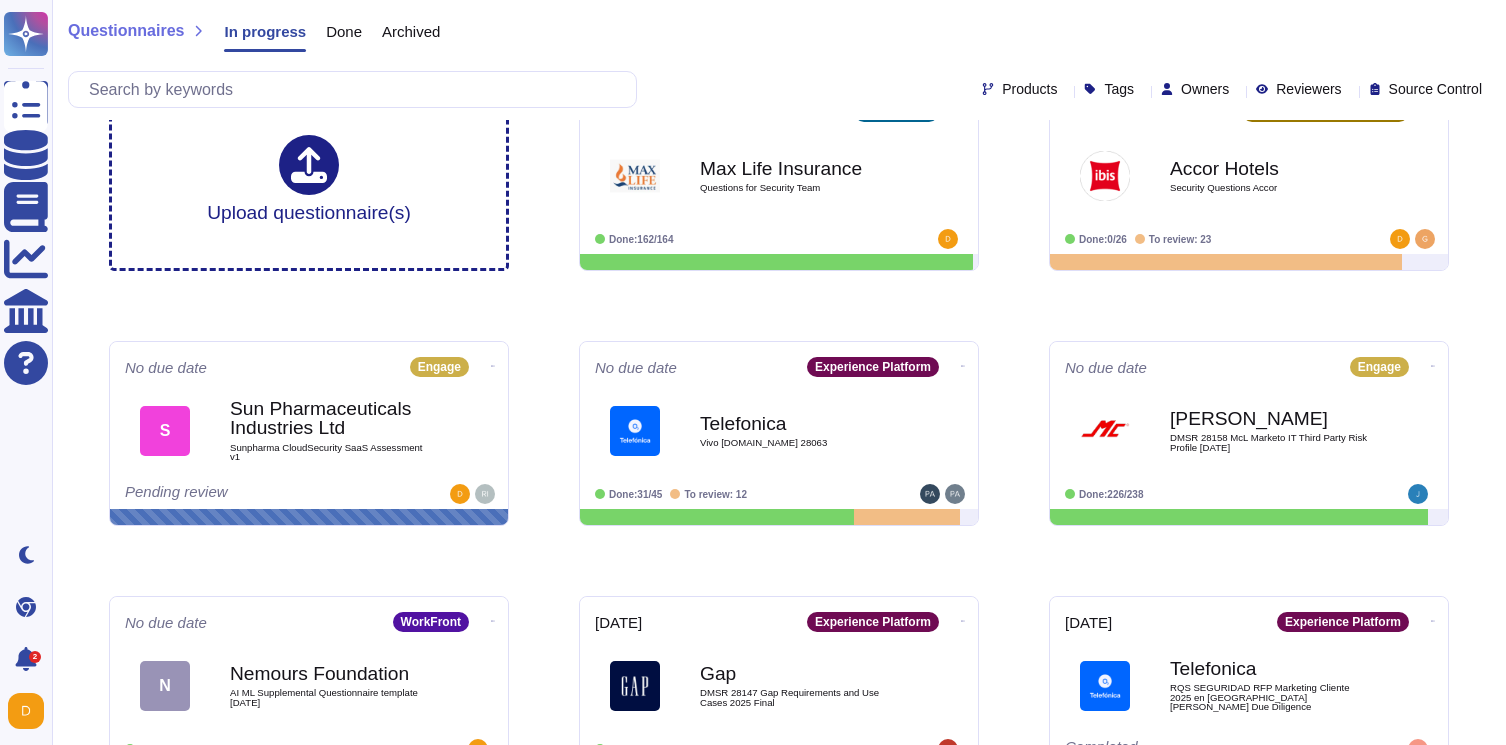 scroll, scrollTop: 51, scrollLeft: 0, axis: vertical 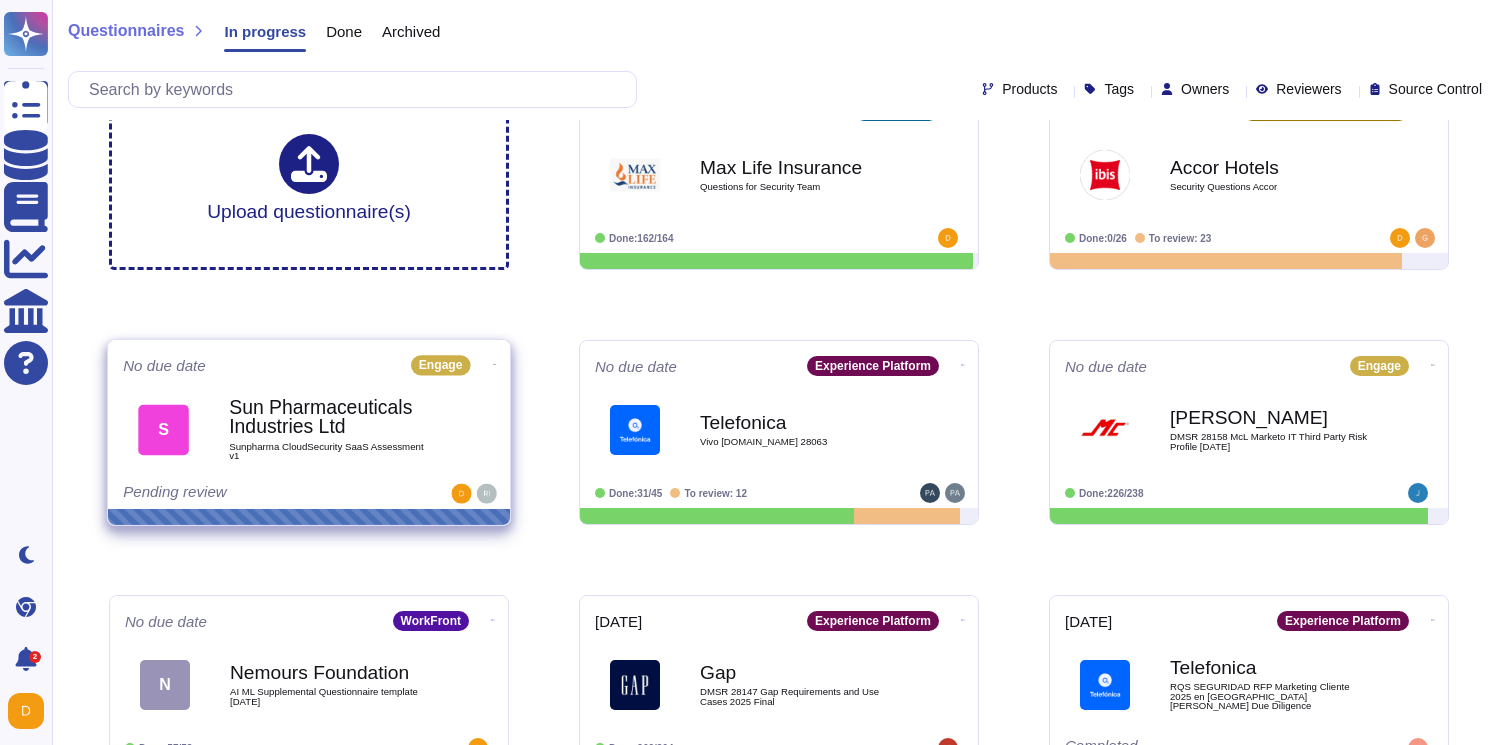 click on "Sun Pharmaceuticals Industries Ltd" at bounding box center [330, 417] 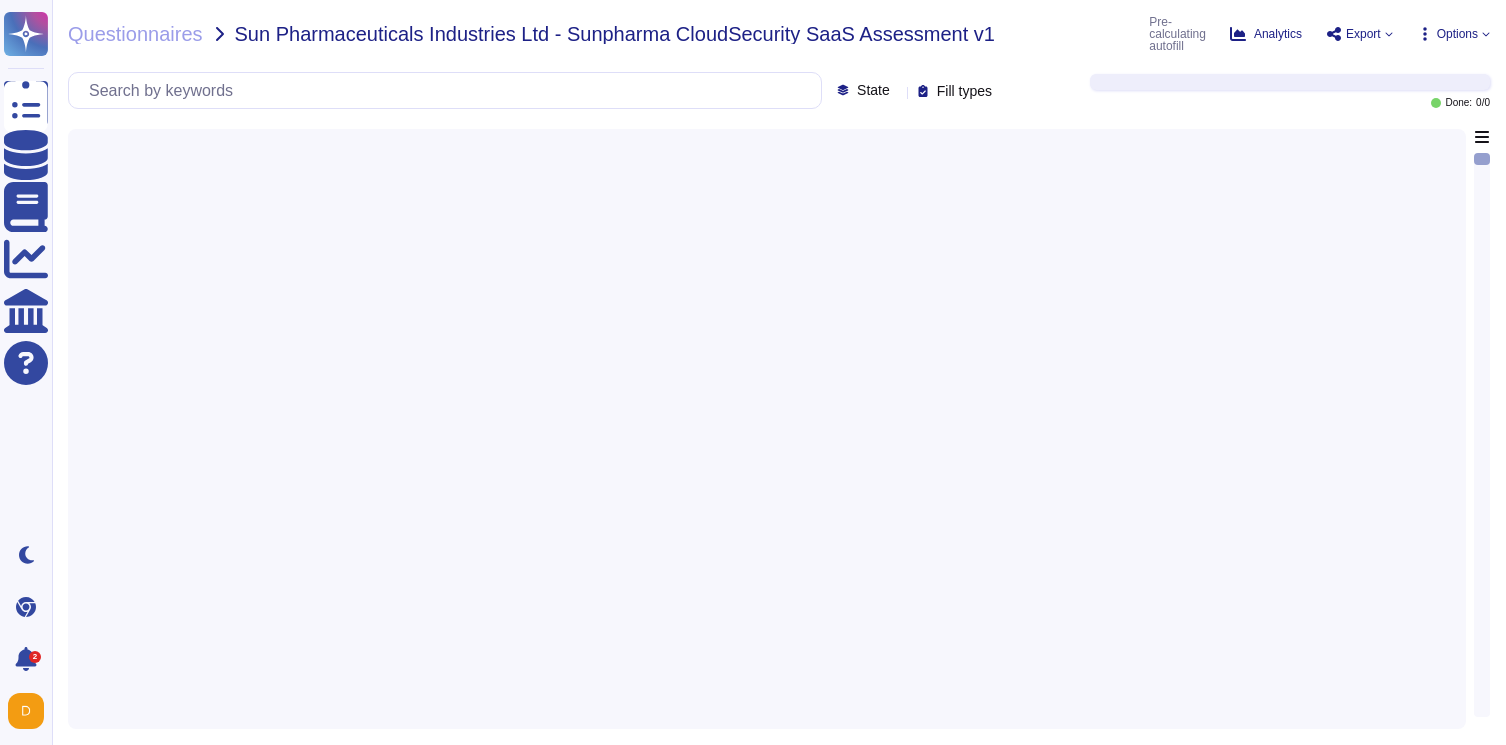 scroll, scrollTop: 0, scrollLeft: 0, axis: both 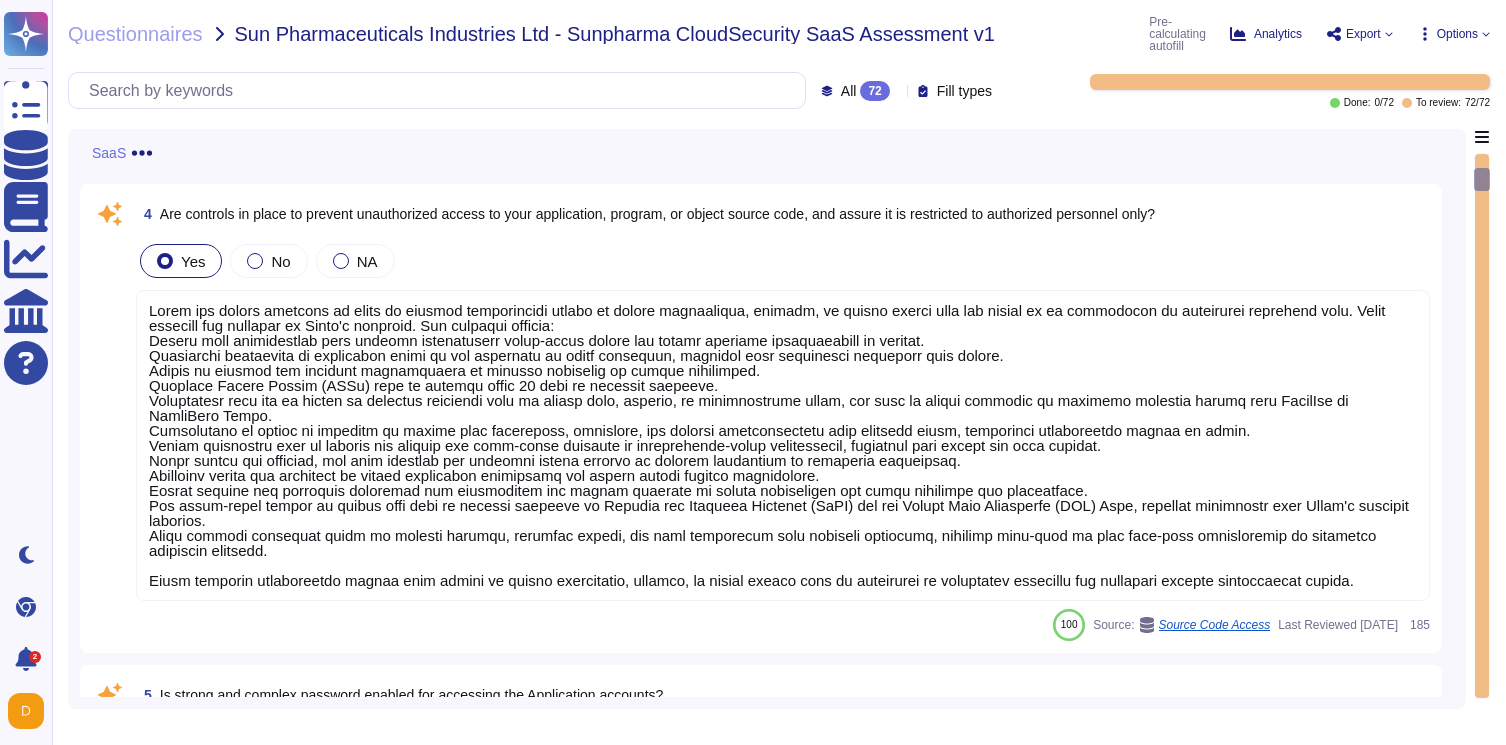 drag, startPoint x: 1481, startPoint y: 185, endPoint x: 1511, endPoint y: 474, distance: 290.55292 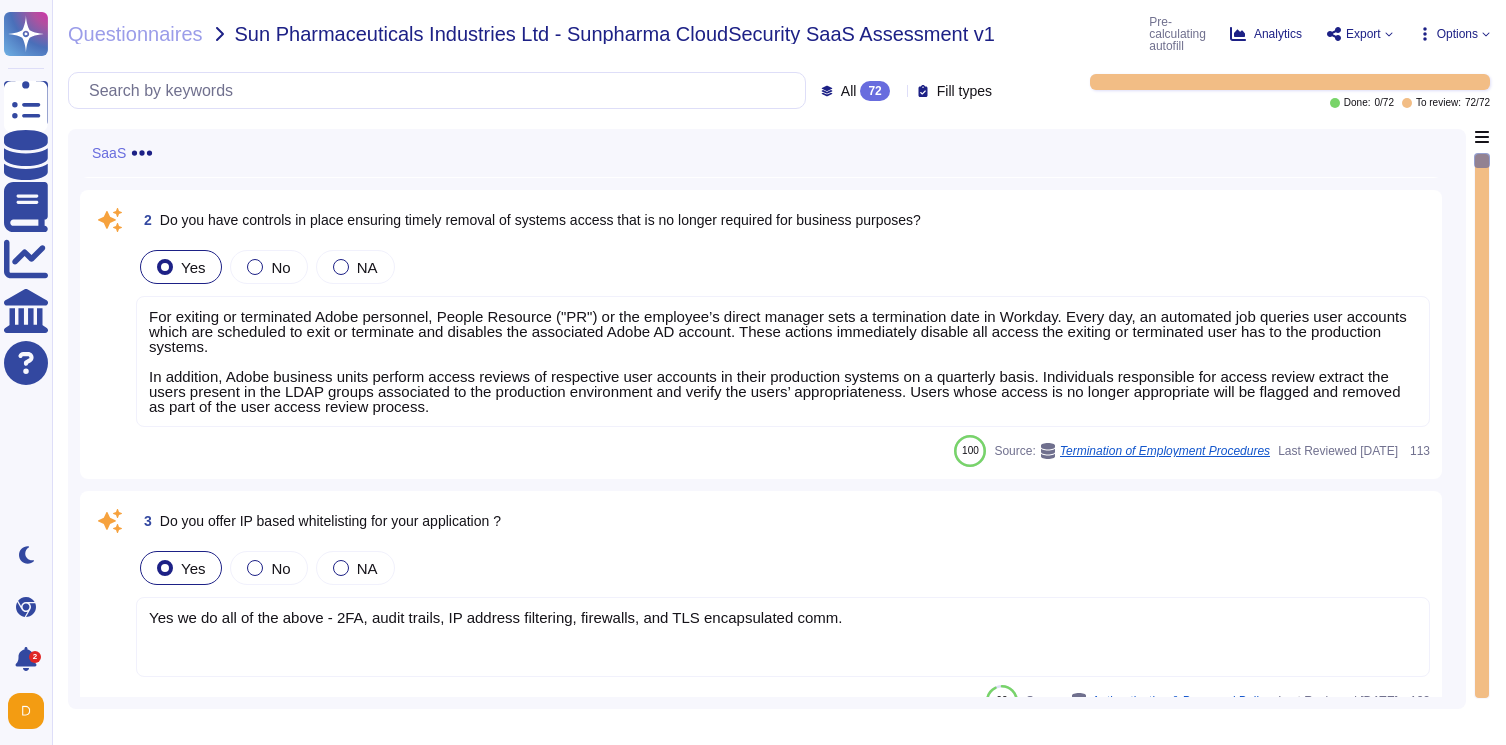 scroll, scrollTop: 0, scrollLeft: 0, axis: both 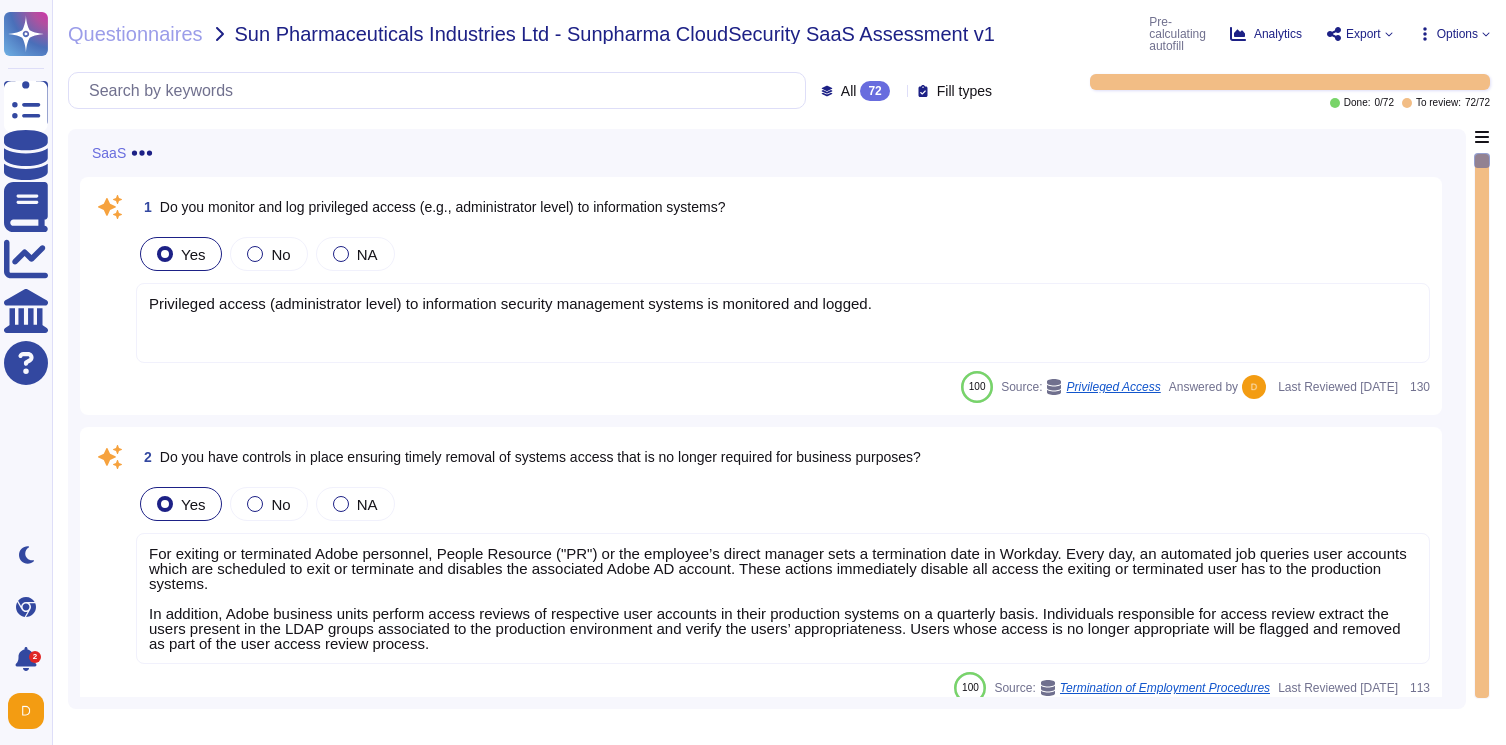 click on "Privileged access (administrator level) to information security management systems is monitored and logged." at bounding box center [510, 303] 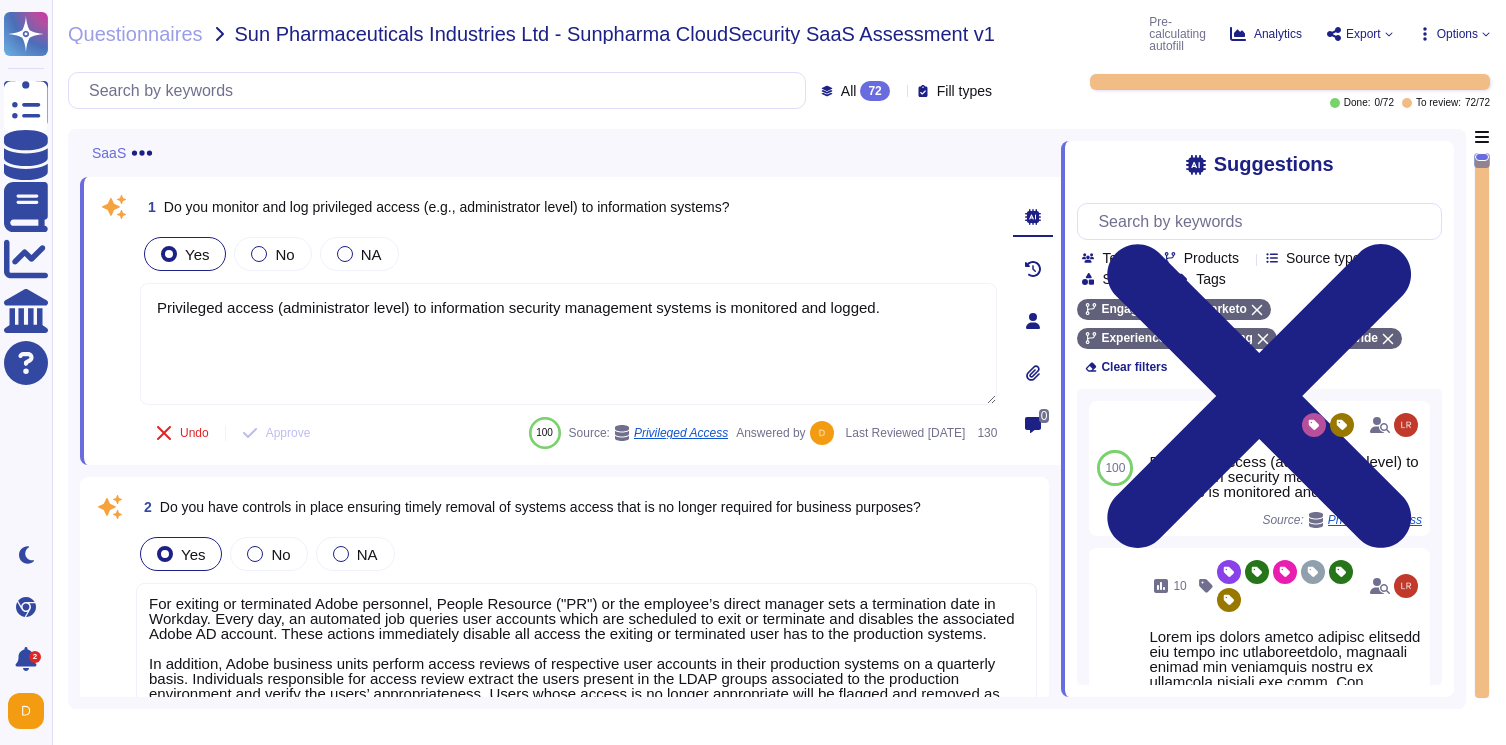 type on "Privileged access (administrator level) to information security management systems is monitored and logged." 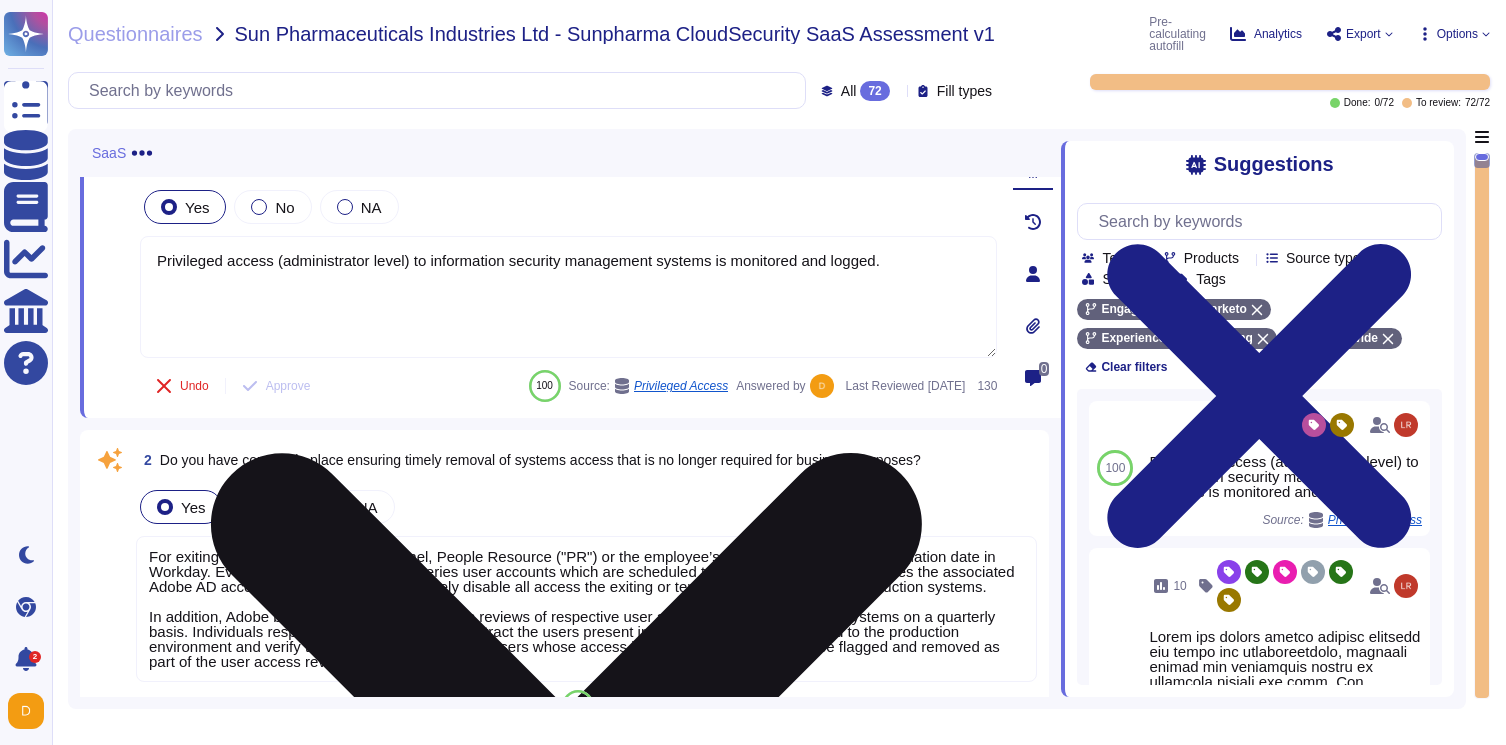 scroll, scrollTop: 51, scrollLeft: 0, axis: vertical 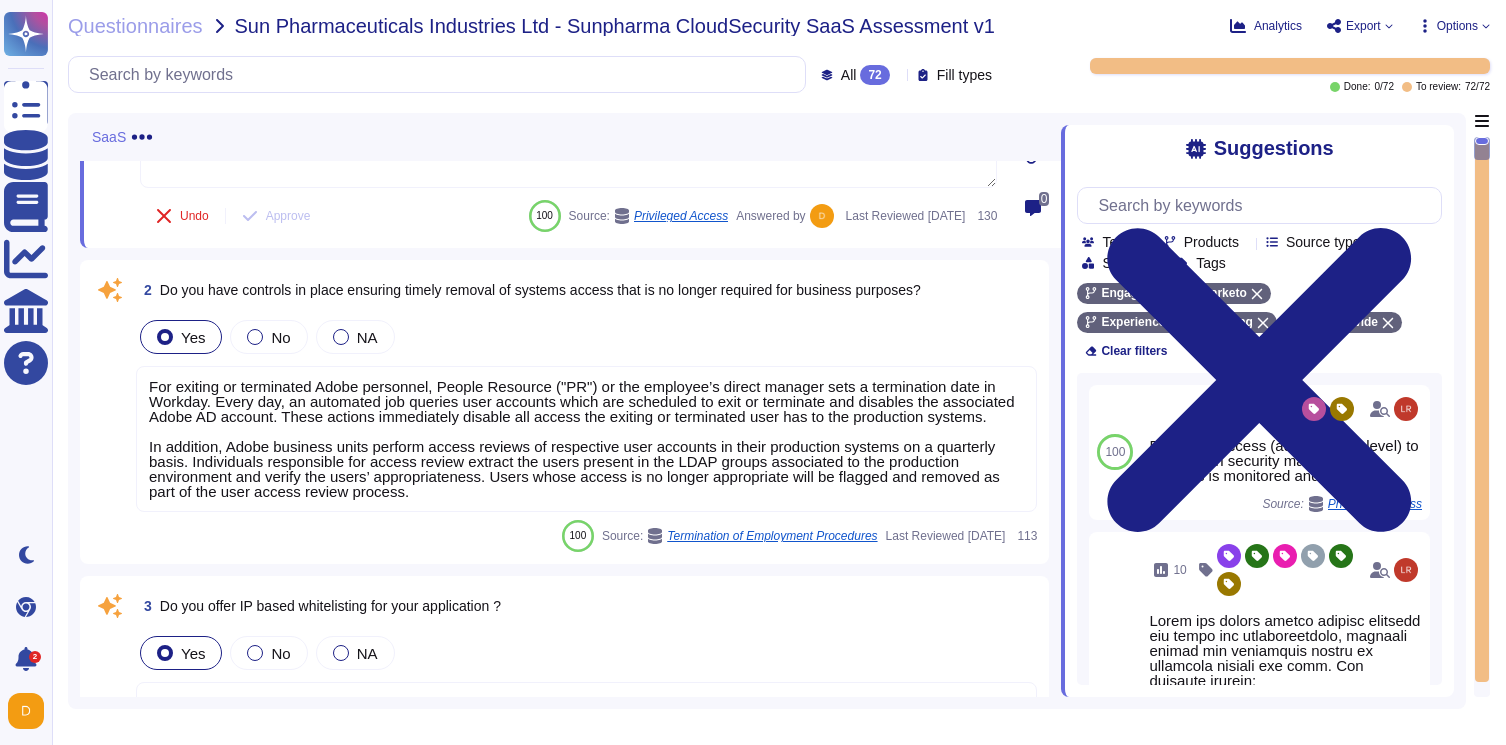 click on "For exiting or terminated Adobe personnel, People Resource ("PR") or the employee’s direct manager sets a termination date in Workday. Every day, an automated job queries user accounts which are scheduled to exit or terminate and disables the associated Adobe AD account. These actions immediately disable all access the exiting or terminated user has to the production systems.
In addition, Adobe business units perform access reviews of respective user accounts in their production systems on a quarterly basis. Individuals responsible for access review extract the users present in the LDAP groups associated to the production environment and verify the users’ appropriateness. Users whose access is no longer appropriate will be flagged and removed as part of the user access review process." at bounding box center (586, 439) 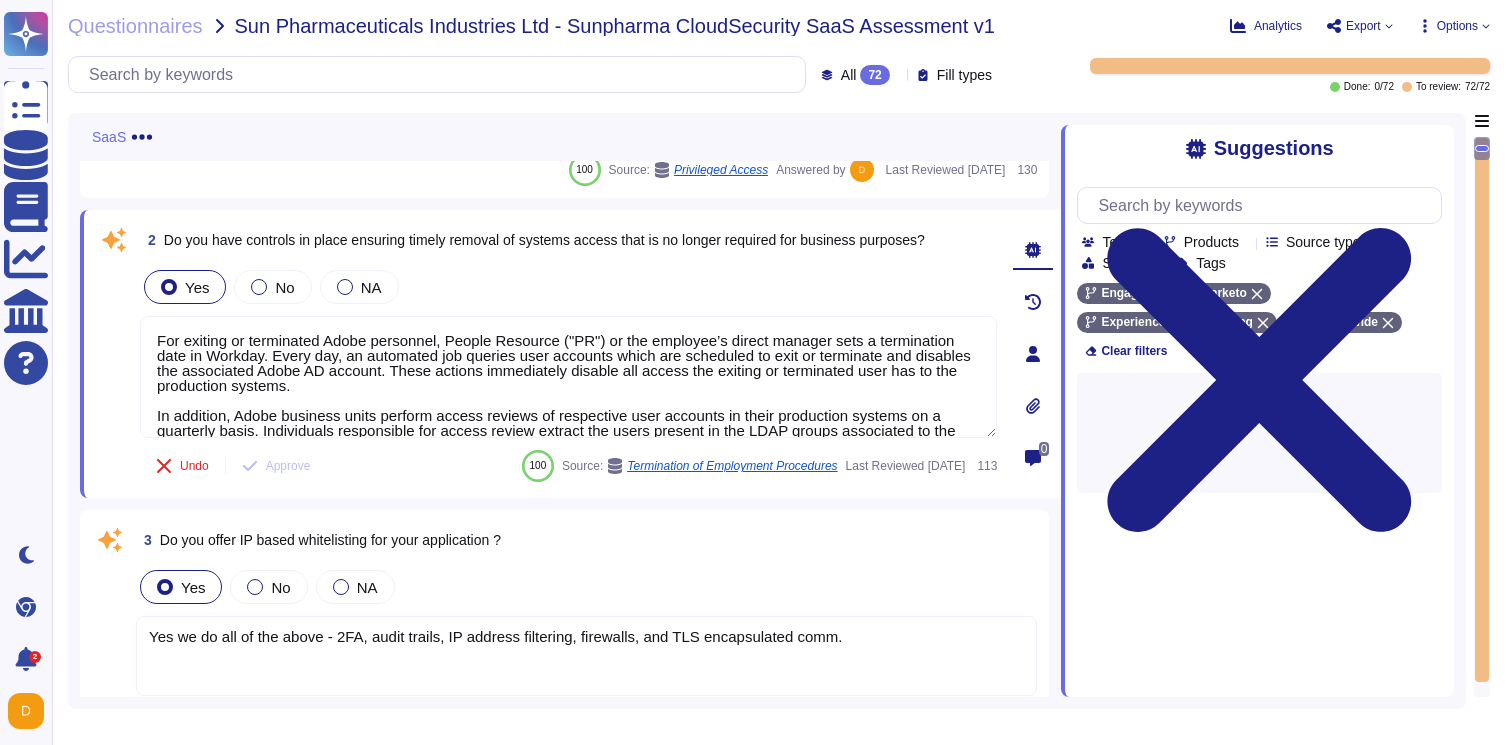 type on "For exiting or terminated Adobe personnel, People Resource ("PR") or the employee’s direct manager sets a termination date in Workday. Every day, an automated job queries user accounts which are scheduled to exit or terminate and disables the associated Adobe AD account. These actions immediately disable all access the exiting or terminated user has to the production systems.
In addition, Adobe business units perform access reviews of respective user accounts in their production systems on a quarterly basis. Individuals responsible for access review extract the users present in the LDAP groups associated to the production environment and verify the users’ appropriateness. Users whose access is no longer appropriate will be flagged and removed as part of the user access review process." 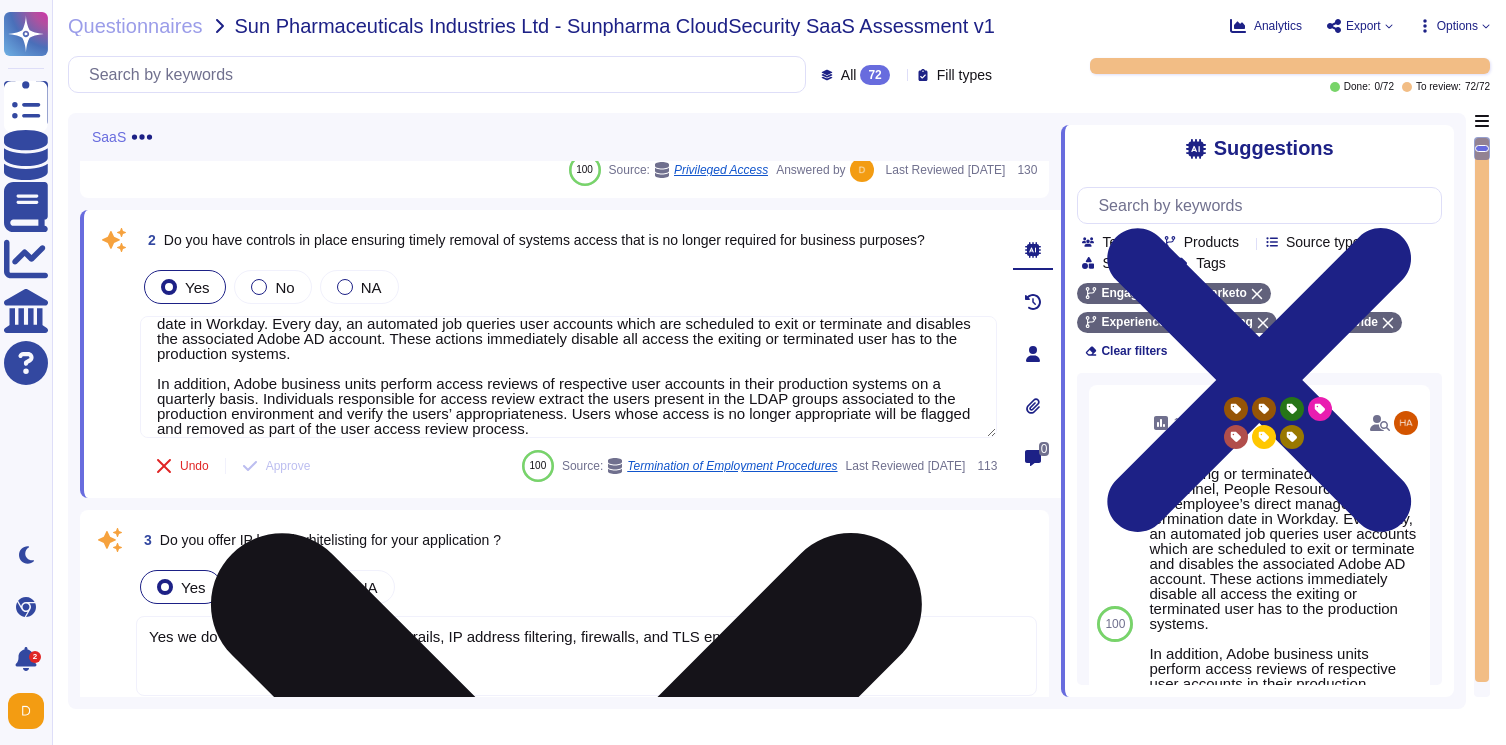 scroll, scrollTop: 10, scrollLeft: 0, axis: vertical 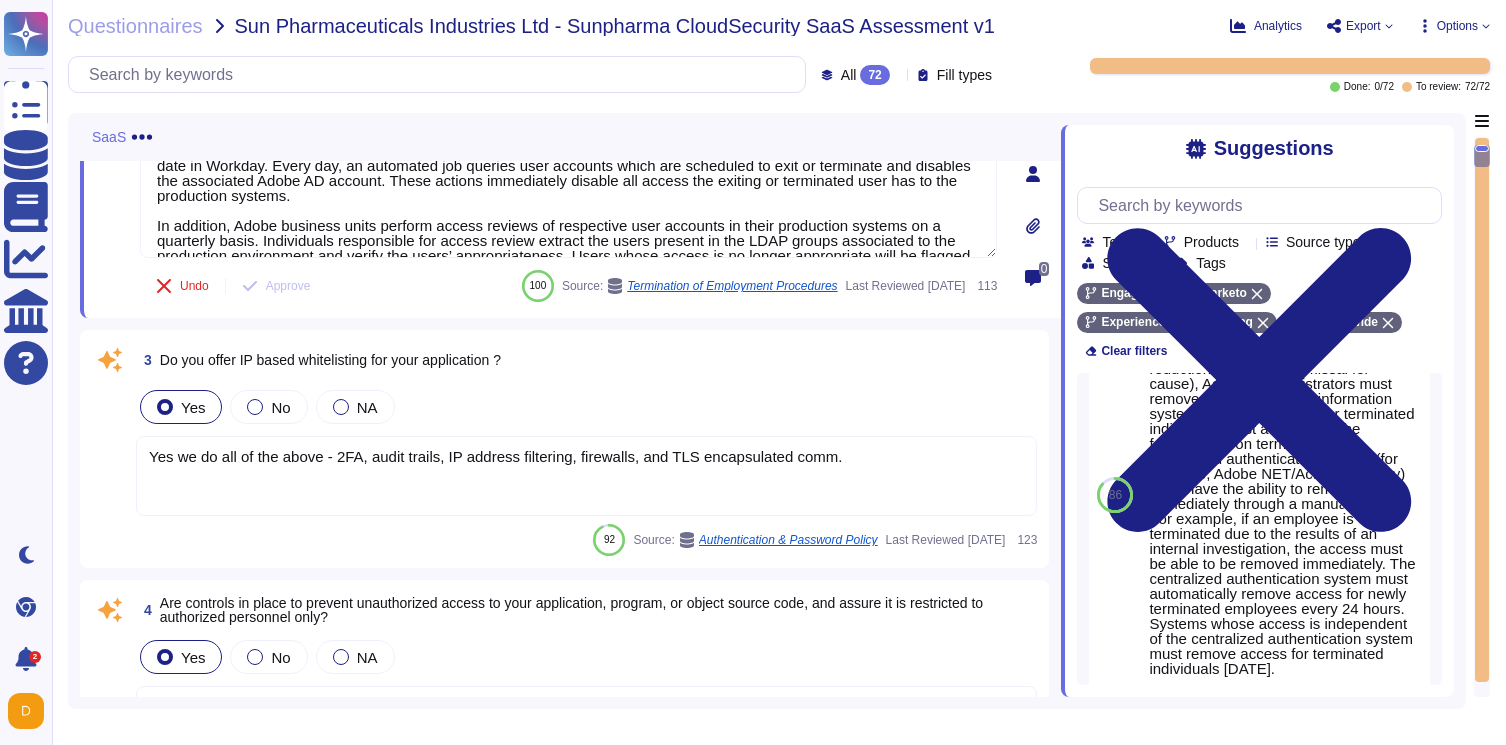 click on "Yes we do all of the above - 2FA, audit trails, IP address filtering, firewalls, and TLS encapsulated comm." at bounding box center [586, 476] 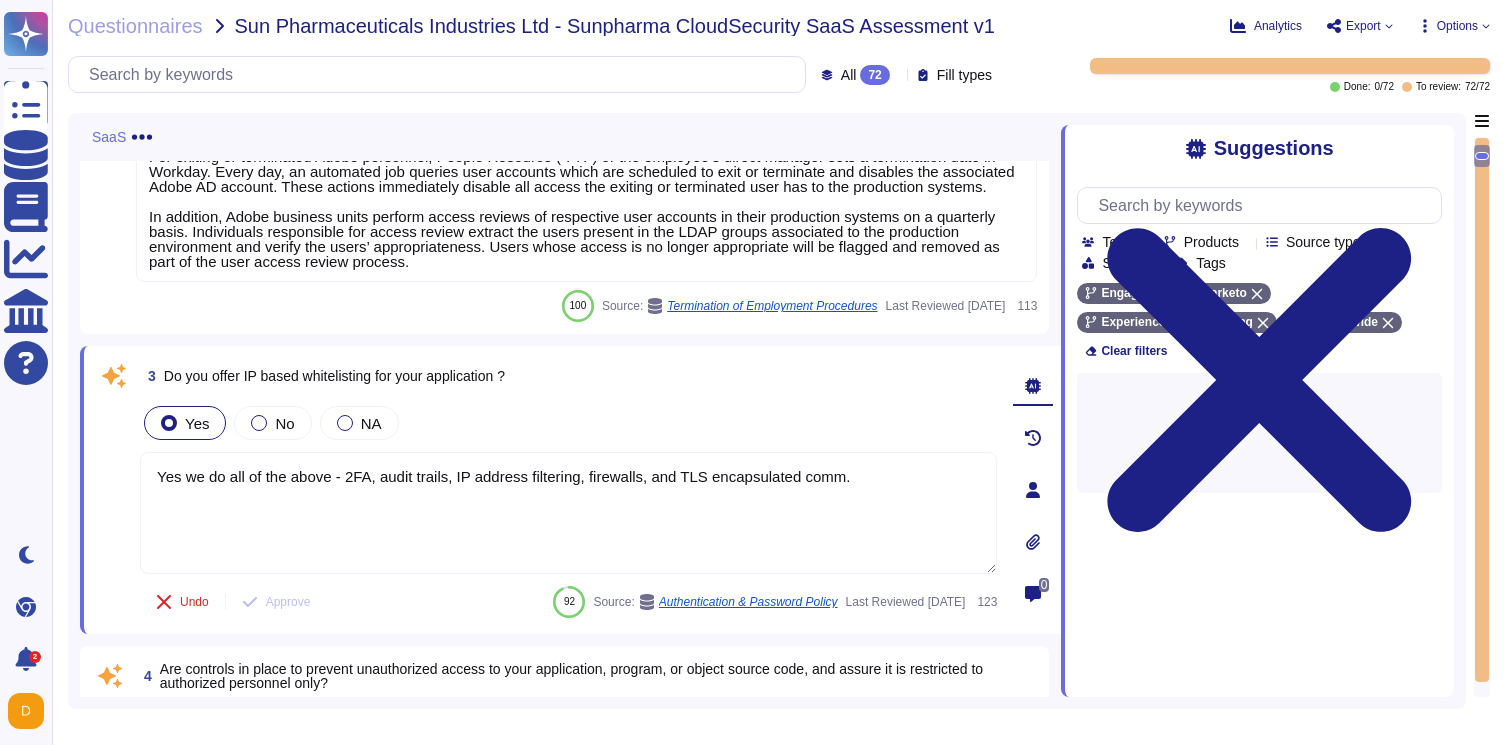 scroll, scrollTop: 0, scrollLeft: 0, axis: both 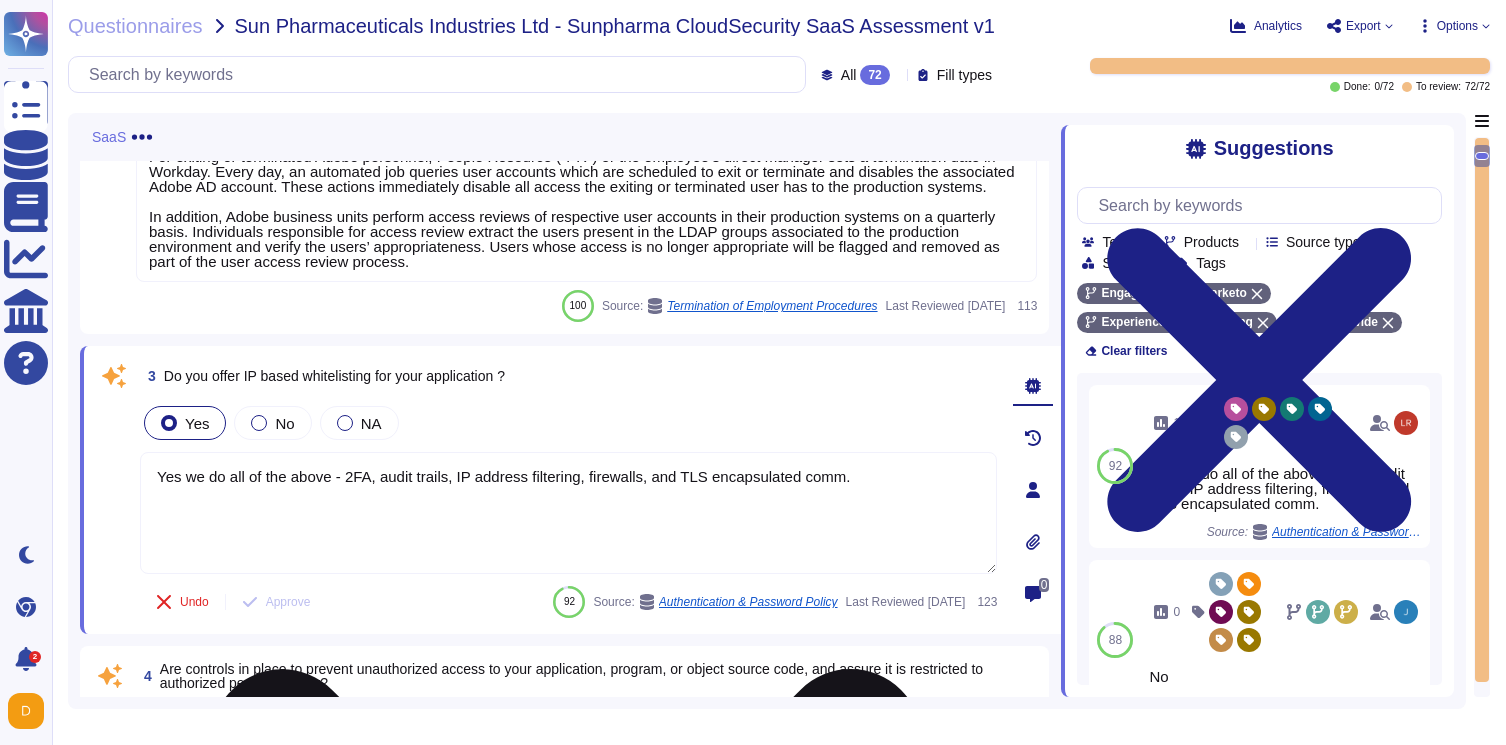 click on "Yes we do all of the above - 2FA, audit trails, IP address filtering, firewalls, and TLS encapsulated comm." at bounding box center (568, 513) 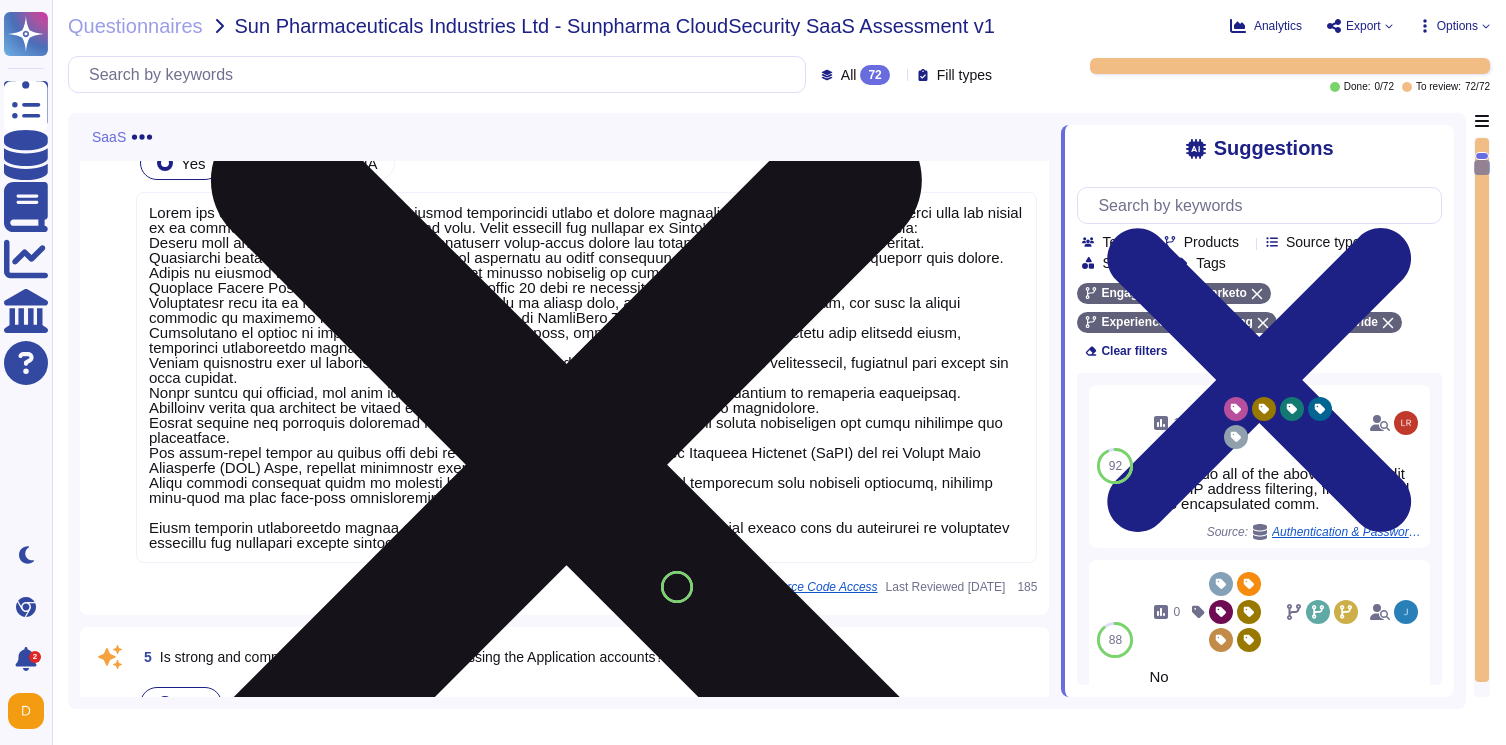 scroll, scrollTop: 928, scrollLeft: 0, axis: vertical 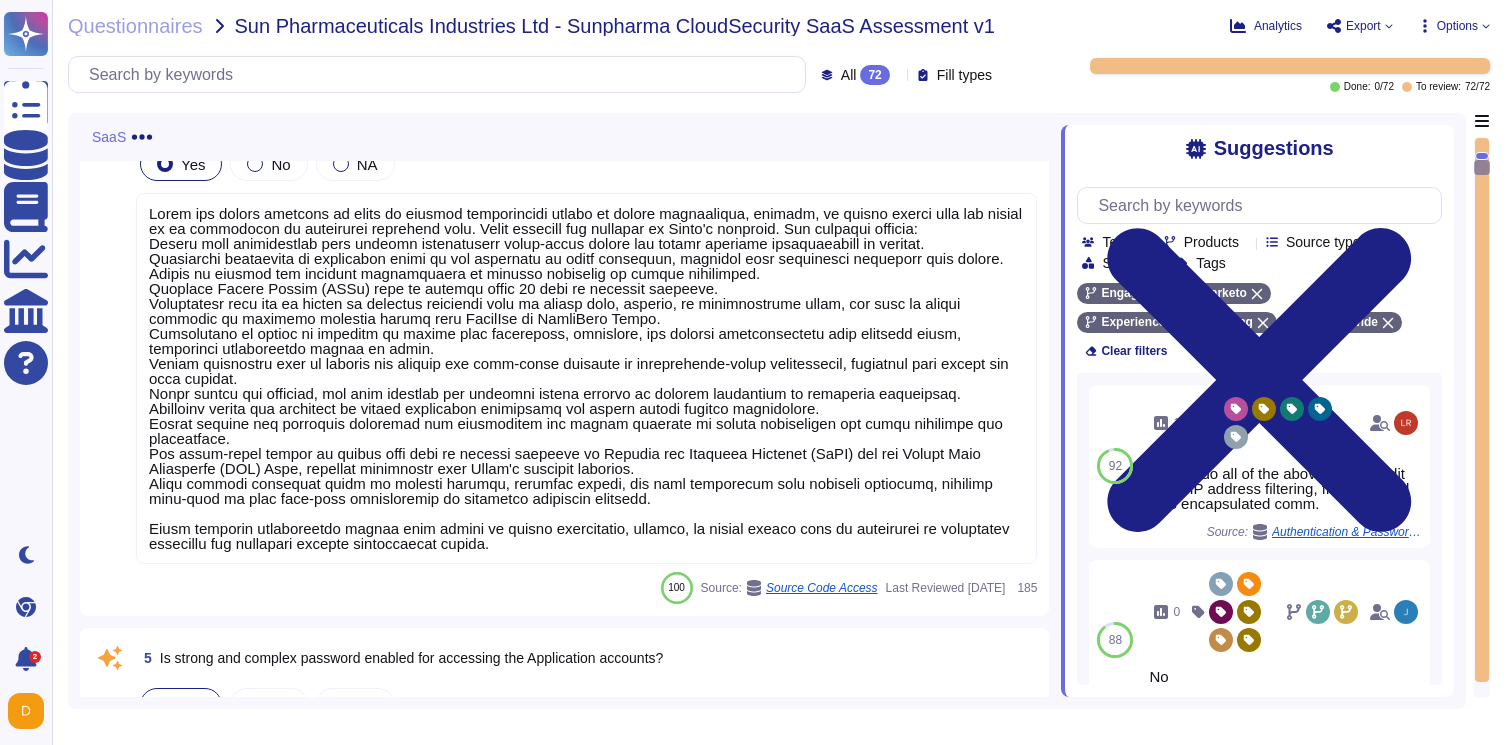 click at bounding box center [585, 378] 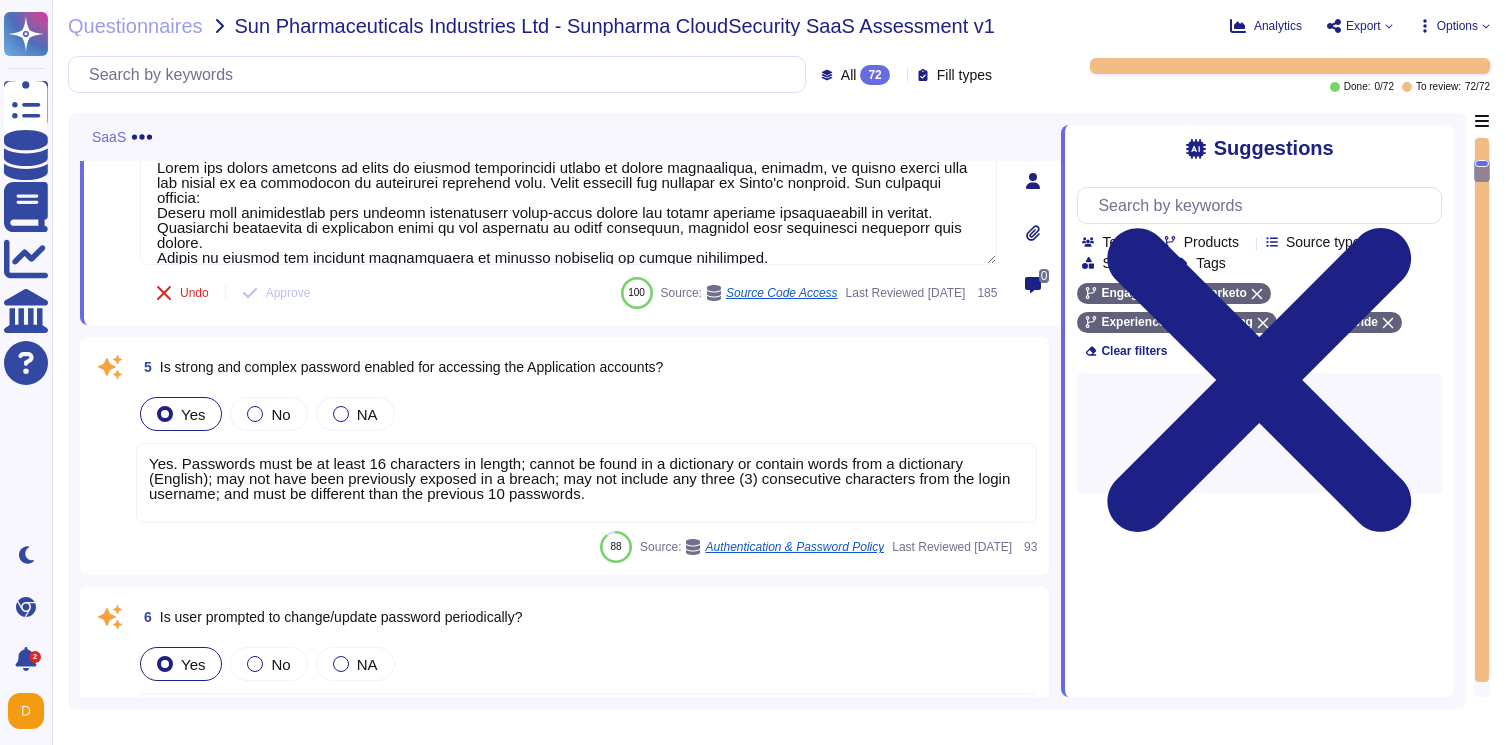 type on "Adobe has robust controls in place to prevent unauthorized access to tenant application, program, or object source code and ensure it is restricted to authorized personnel only. These controls are outlined in Adobe's policies. Key measures include:
Source code repositories must prevent unauthorized third-party access and enable internal collaboration by default.
Repository visibility is restricted based on the principle of least privilege, ensuring only authorized personnel have access.
Access to private and internal repositories is audited quarterly to ensure compliance.
Personal Access Tokens (PATs) must be rotated every 90 days to maintain security.
Credentials must not be stored in insecure locations such as source code, scripts, or configuration files, and must be stored securely in approved password vaults like CyberArk or HashiCorp Vault.
Segregation of duties is enforced to ensure that requestors, approvers, and account administrators have distinct roles, preventing unauthorized access or fraud.
Br..." 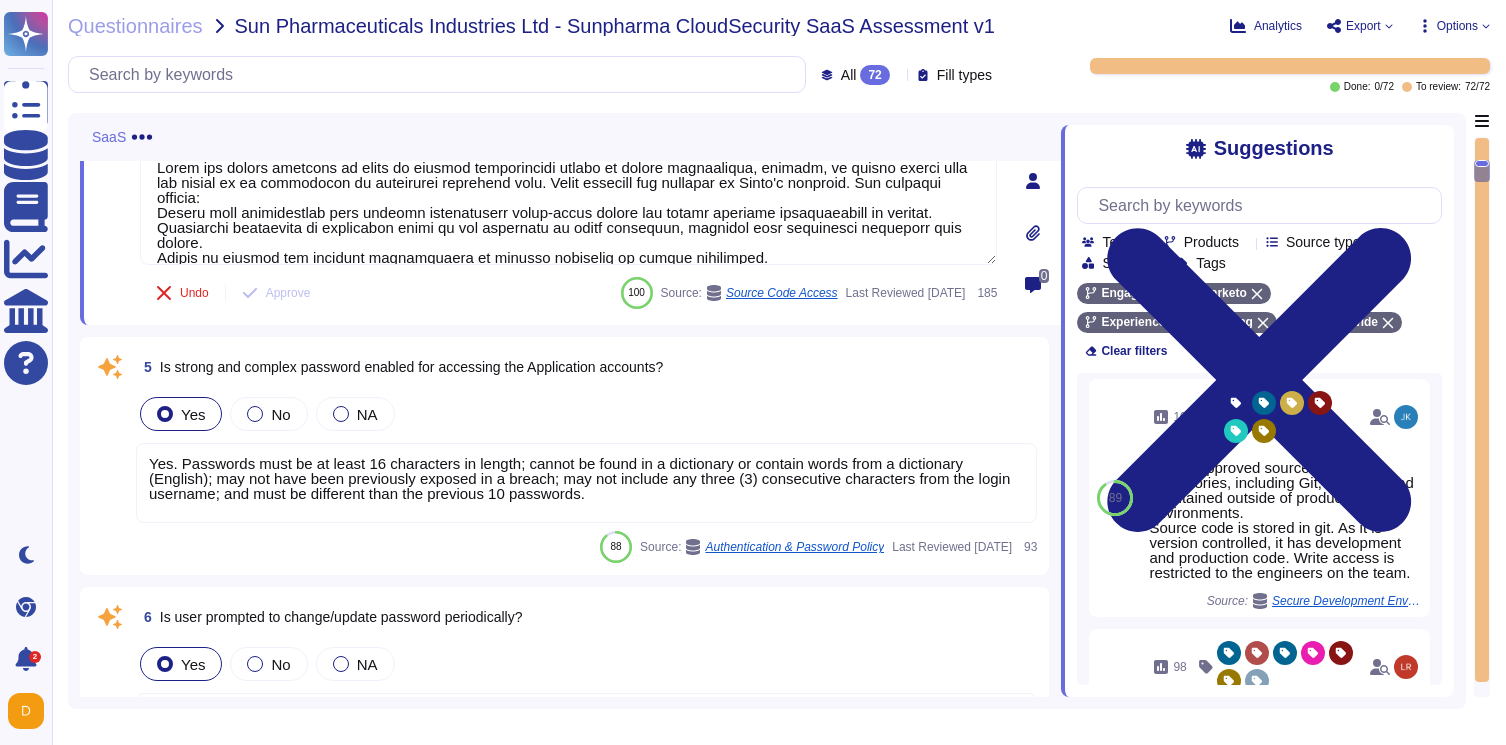 scroll, scrollTop: 1505, scrollLeft: 0, axis: vertical 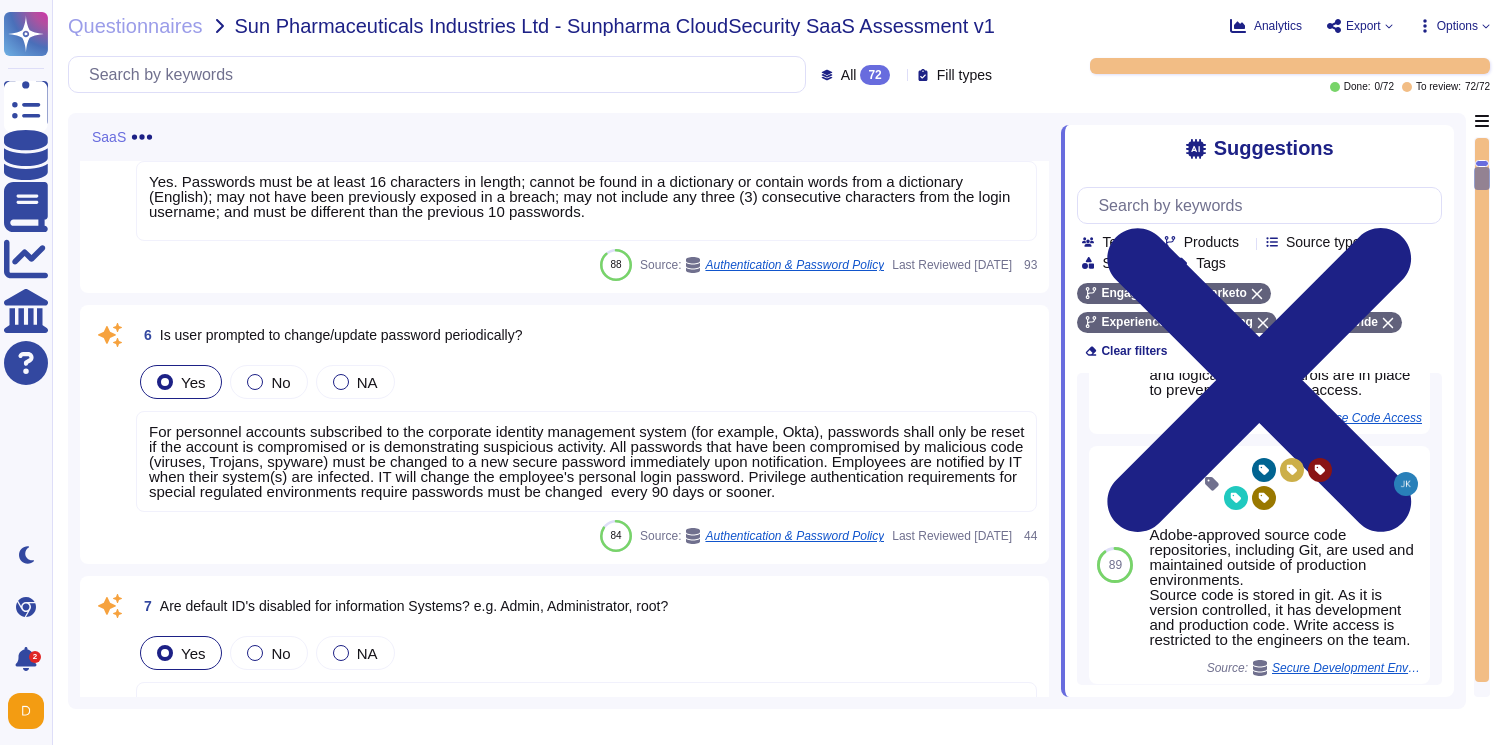 click on "For personnel accounts subscribed to the corporate identity management system (for example, Okta), passwords shall only be reset if the account is compromised or is demonstrating suspicious activity. All passwords that have been compromised by malicious code (viruses, Trojans, spyware) must be changed to a new secure password immediately upon notification. Employees are notified by IT when their system(s) are infected. IT will change the employee's personal login password. Privilege authentication requirements for special regulated environments require passwords must be changed  every 90 days or sooner." at bounding box center [586, 461] 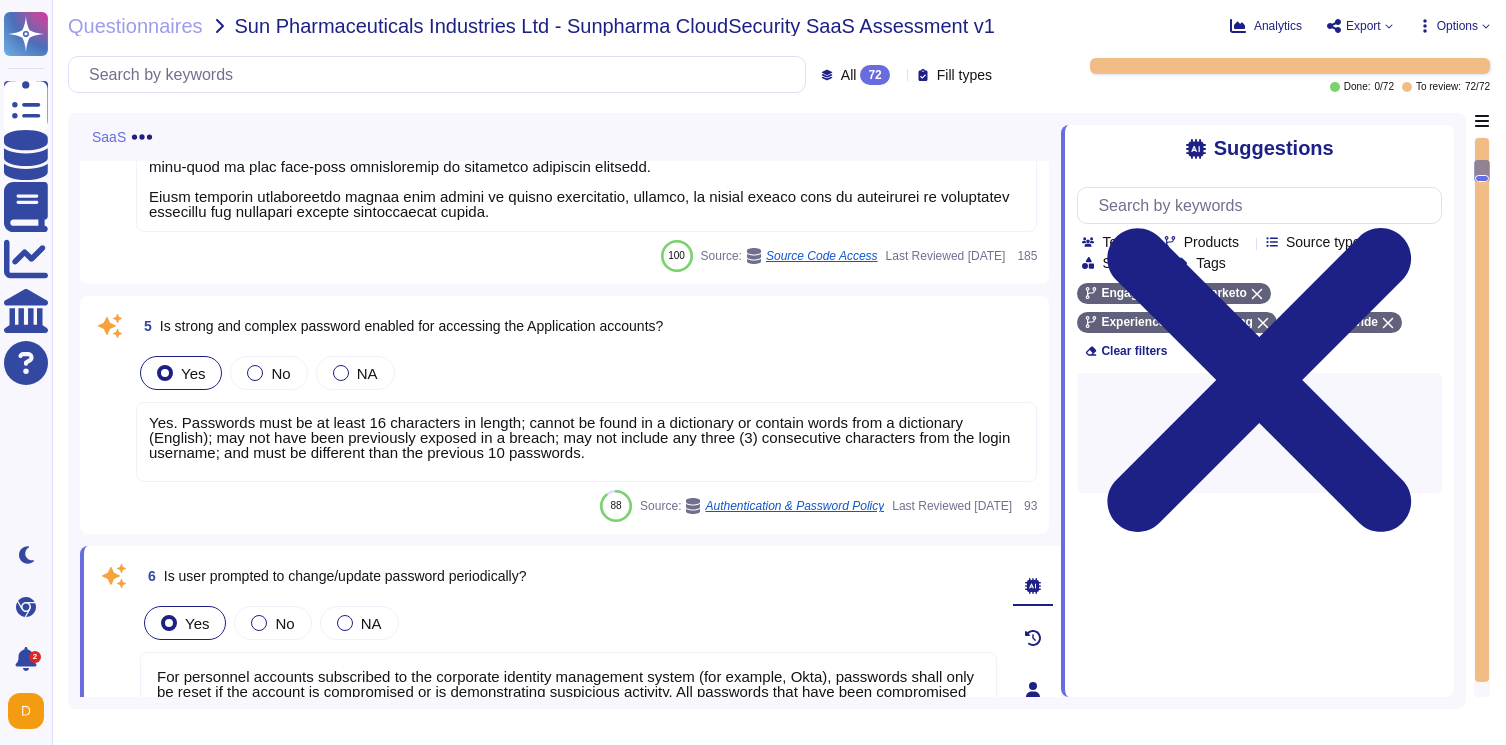 type on "For personnel accounts subscribed to the corporate identity management system (for example, Okta), passwords shall only be reset if the account is compromised or is demonstrating suspicious activity. All passwords that have been compromised by malicious code (viruses, Trojans, spyware) must be changed to a new secure password immediately upon notification. Employees are notified by IT when their system(s) are infected. IT will change the employee's personal login password. Privilege authentication requirements for special regulated environments require passwords must be changed  every 90 days or sooner." 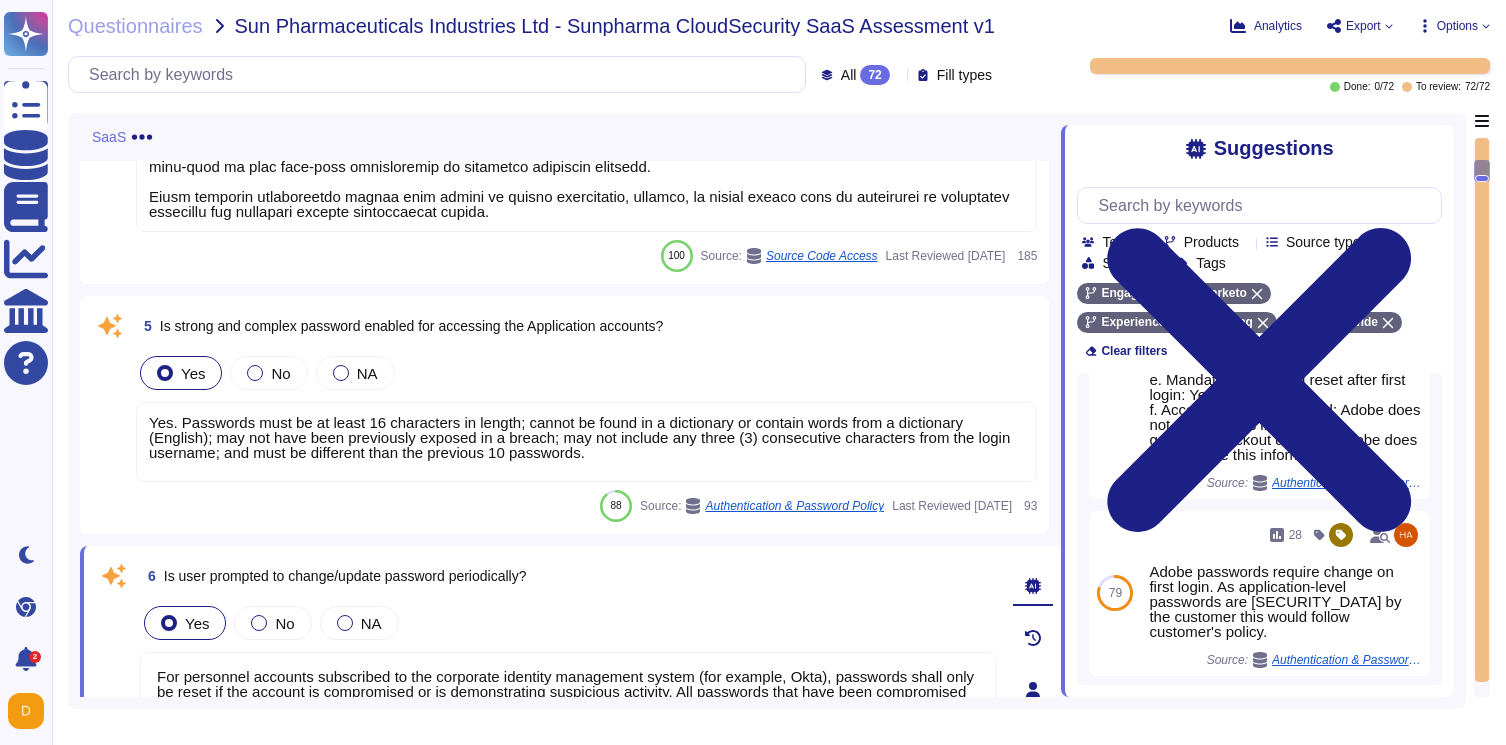 scroll, scrollTop: 1070, scrollLeft: 0, axis: vertical 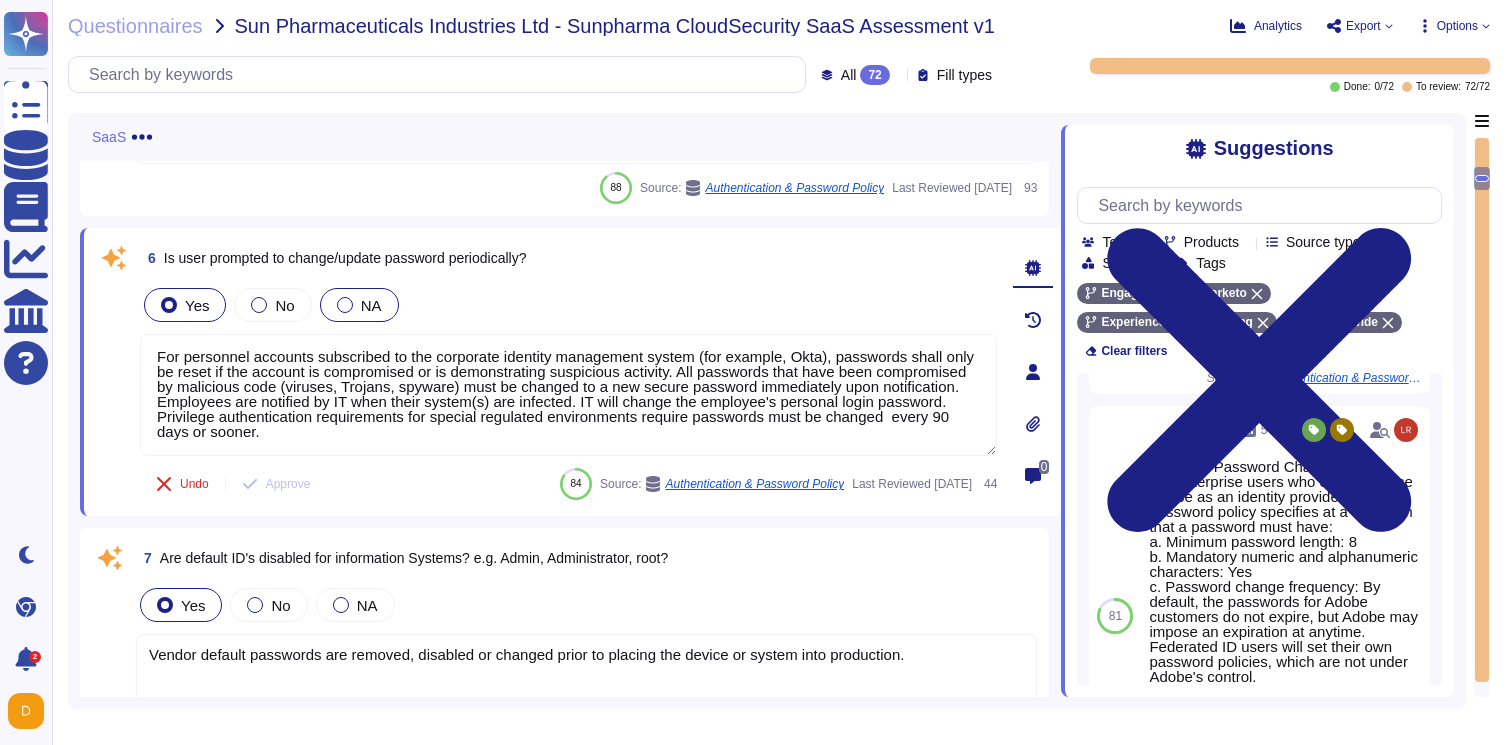 click on "NA" at bounding box center (359, 305) 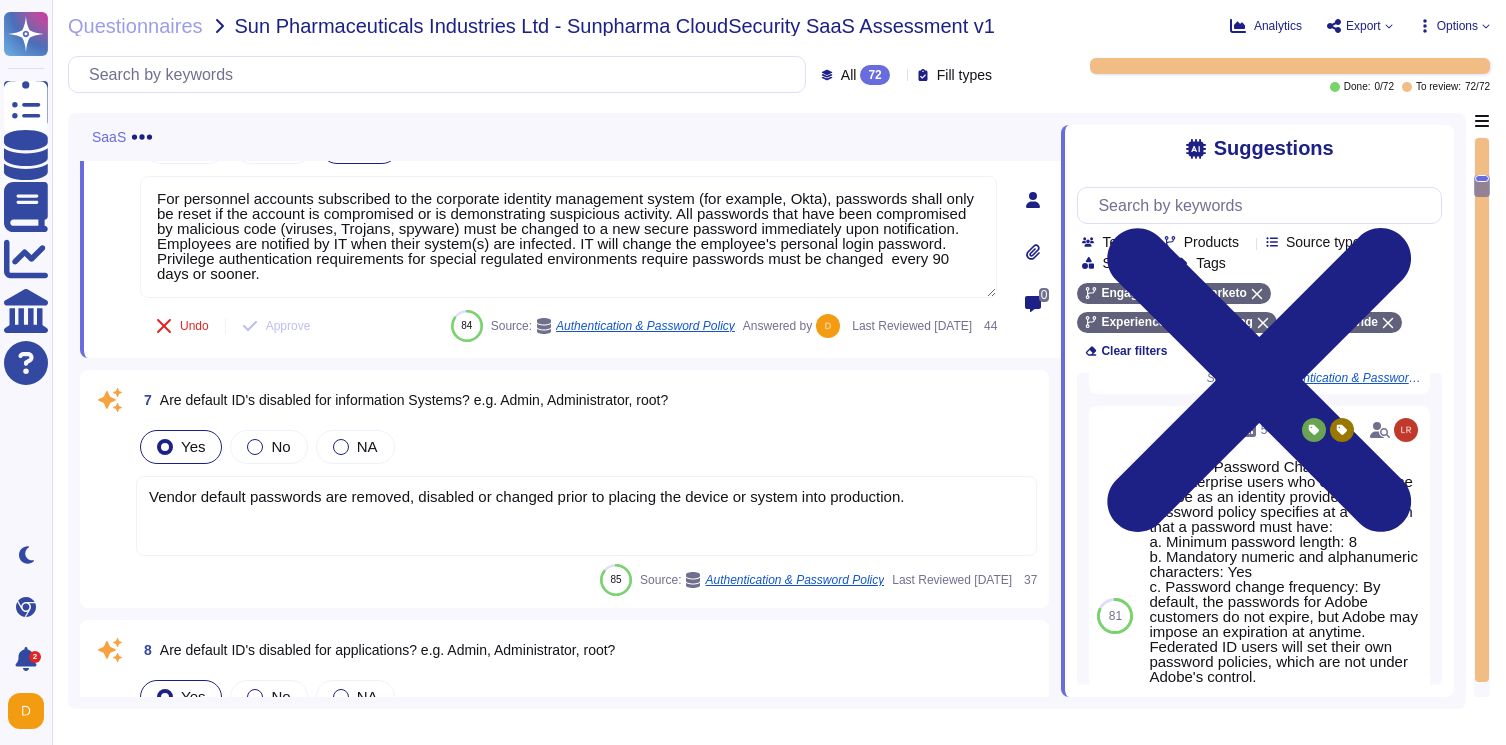 scroll, scrollTop: 1709, scrollLeft: 0, axis: vertical 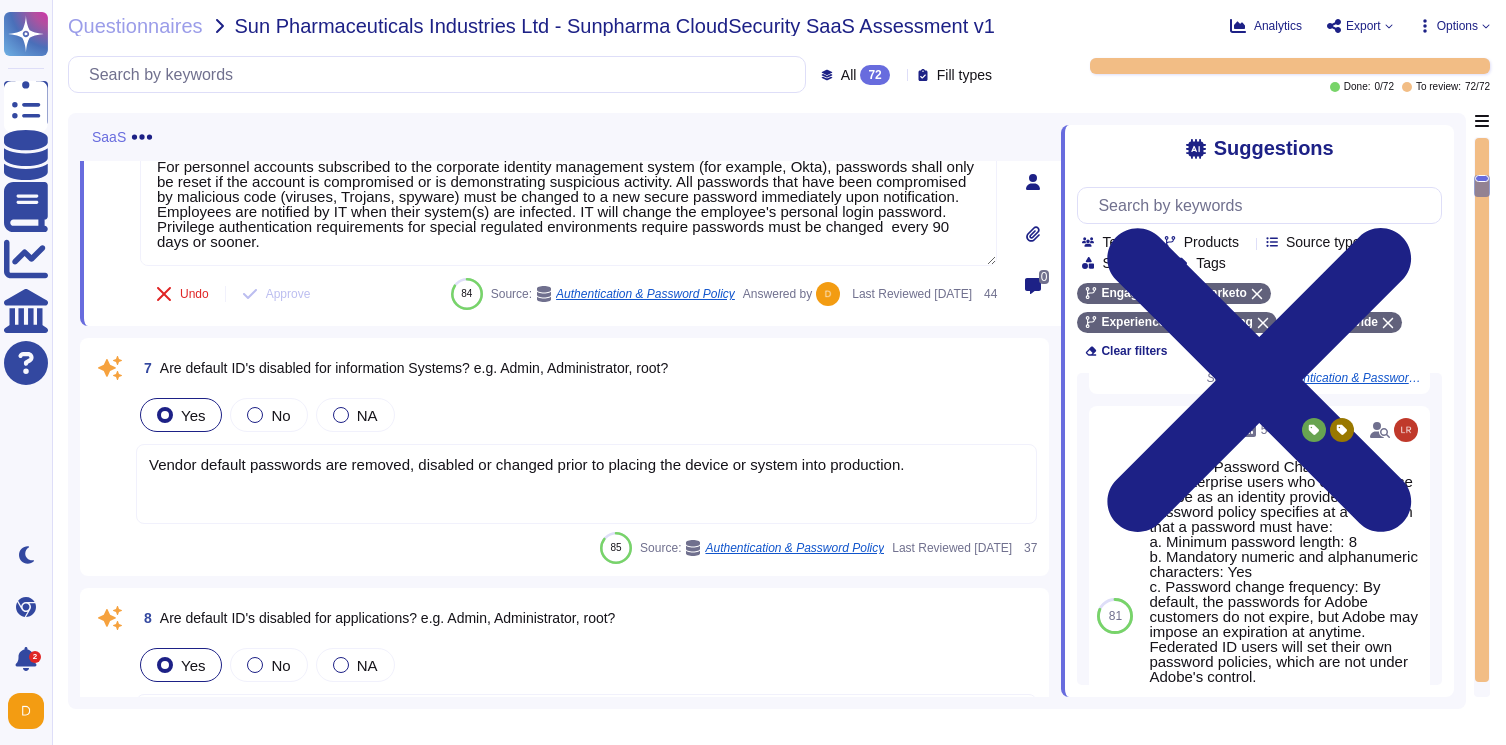 click on "Vendor default passwords are removed, disabled or changed prior to placing the device or system into production." at bounding box center (526, 464) 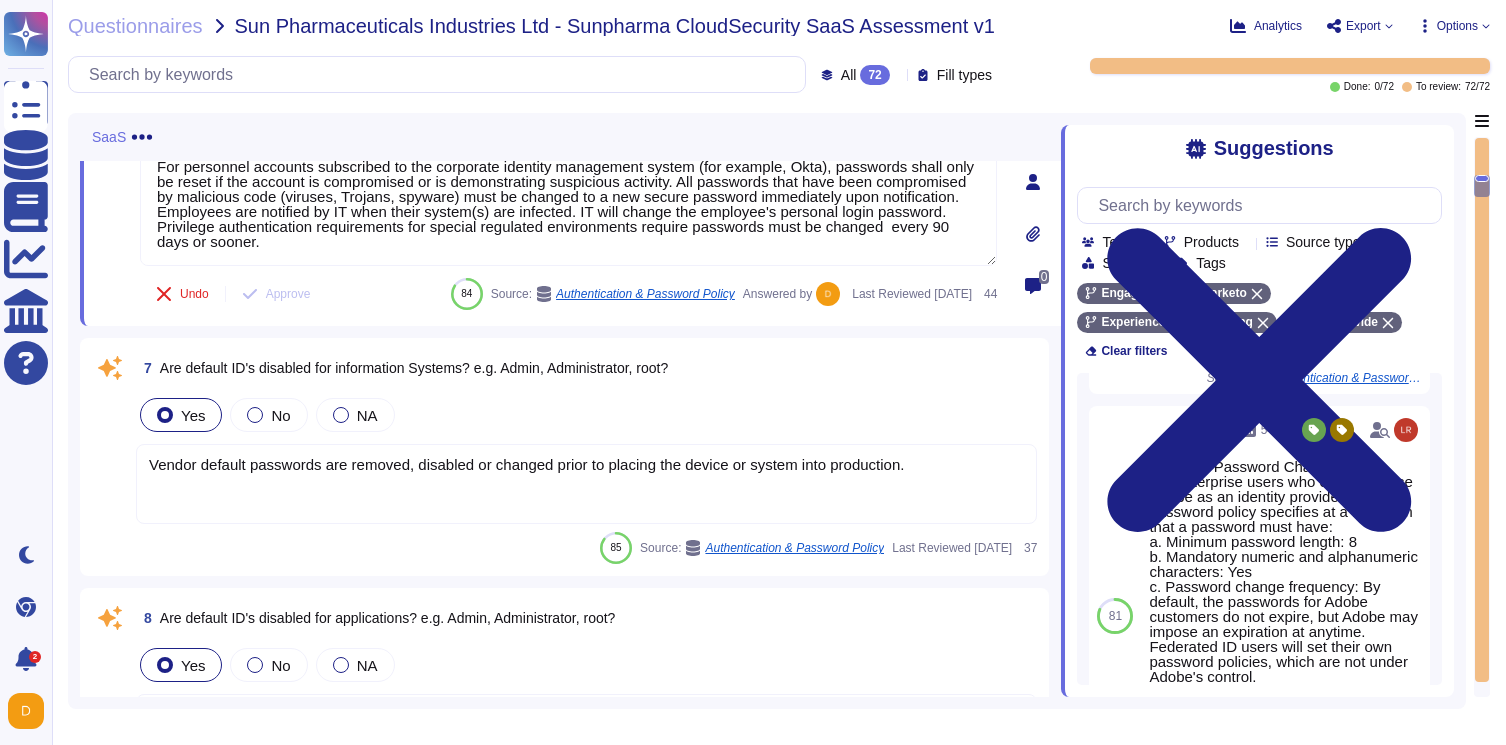 scroll, scrollTop: 0, scrollLeft: 0, axis: both 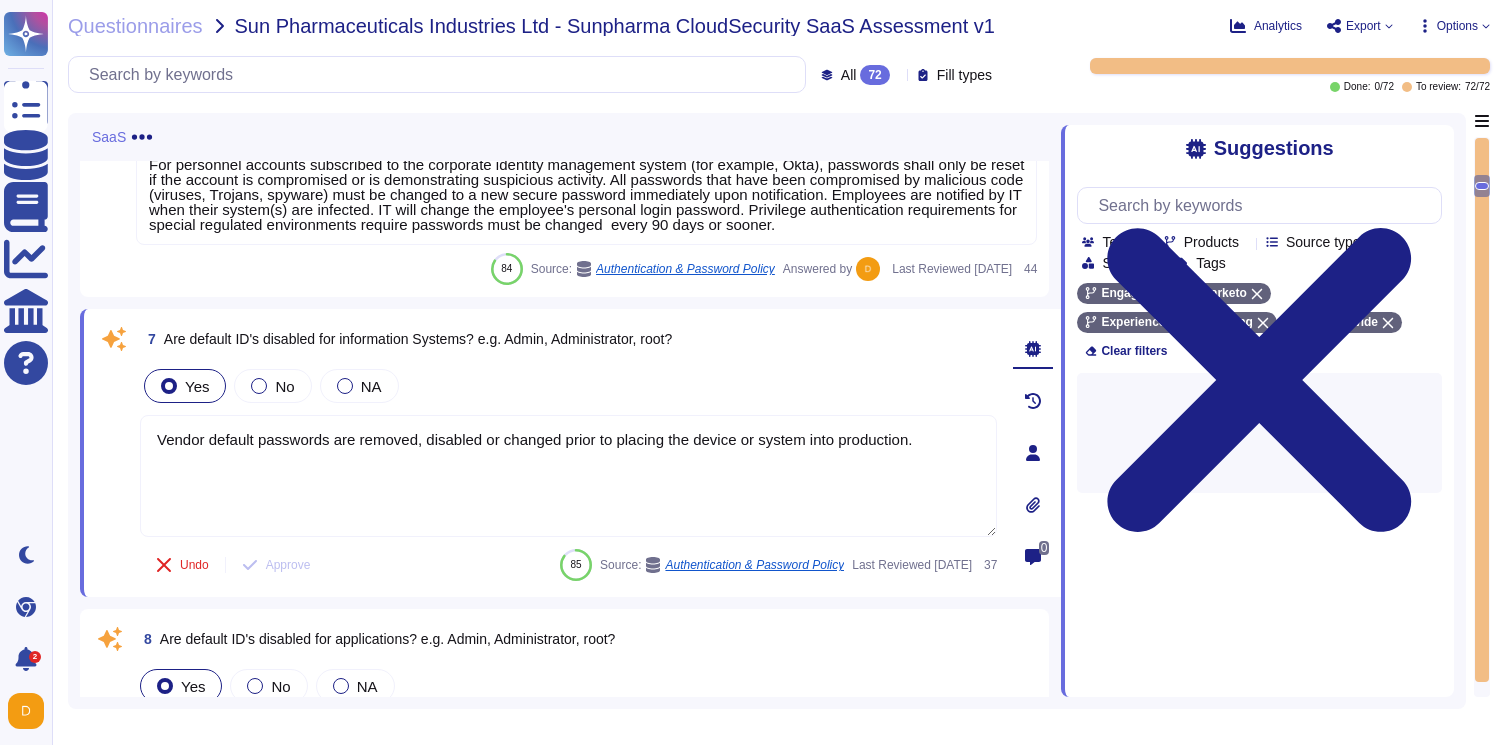 type on "Vendor default passwords are removed, disabled or changed prior to placing the device or system into production." 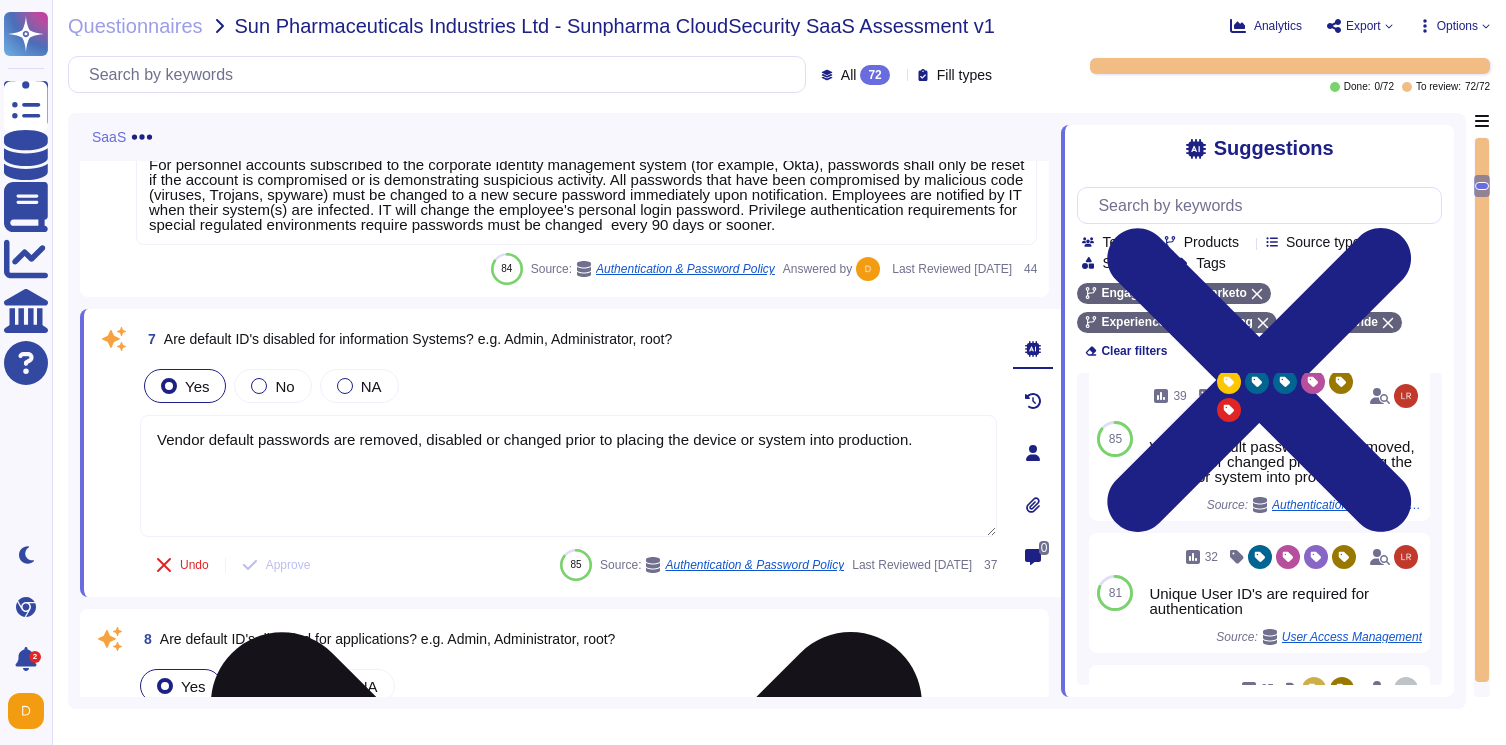 scroll, scrollTop: 19, scrollLeft: 0, axis: vertical 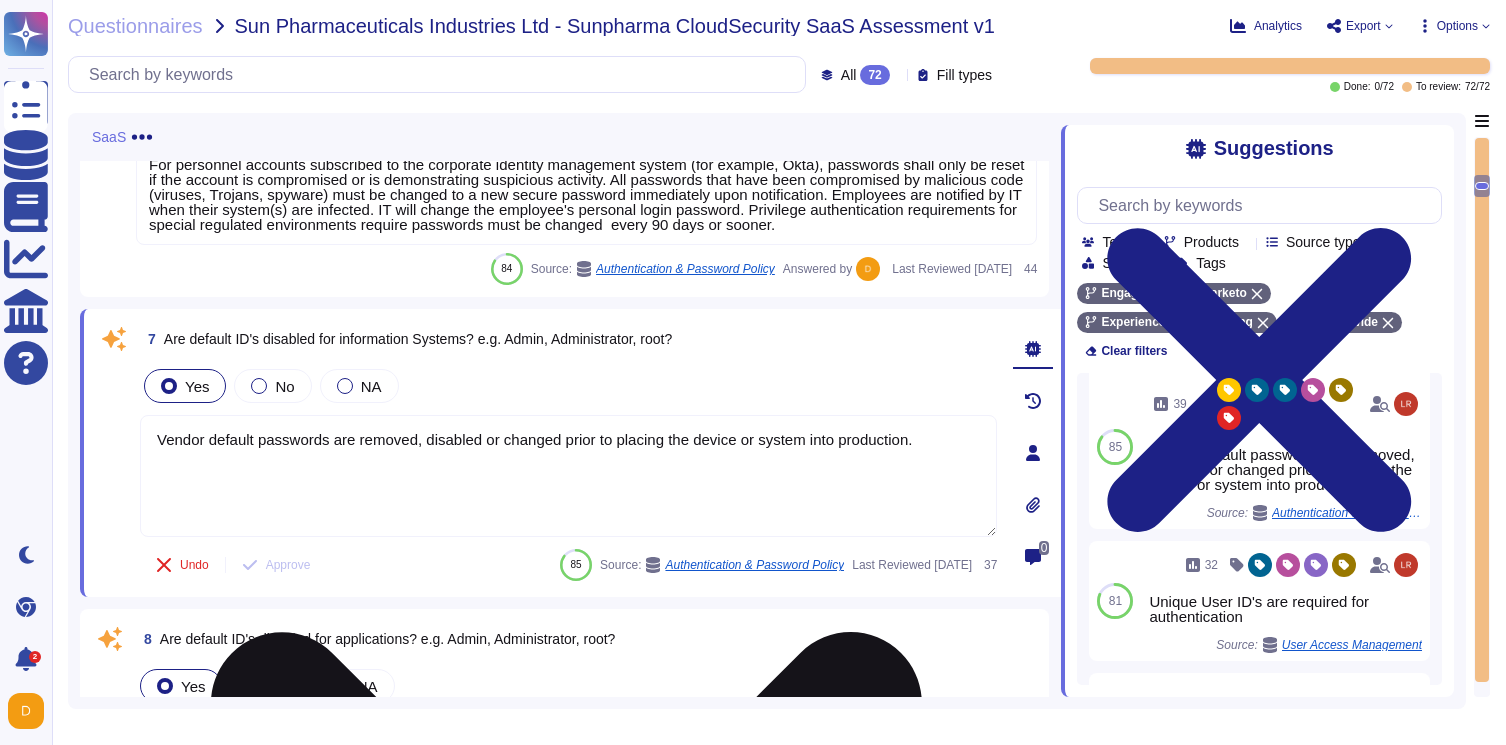 click on "Vendor default passwords are removed, disabled or changed prior to placing the device or system into production." at bounding box center (568, 476) 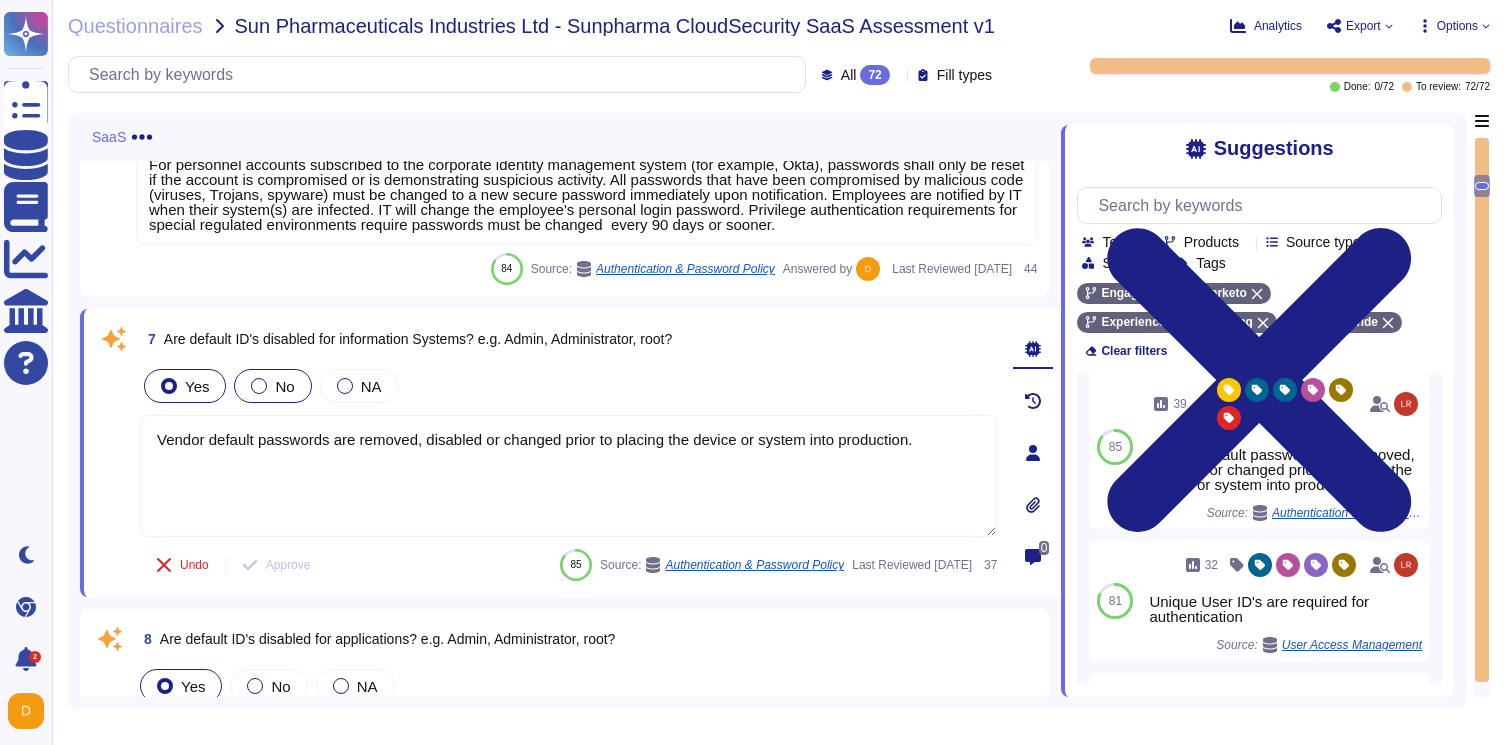 drag, startPoint x: 867, startPoint y: 505, endPoint x: 262, endPoint y: 381, distance: 617.5767 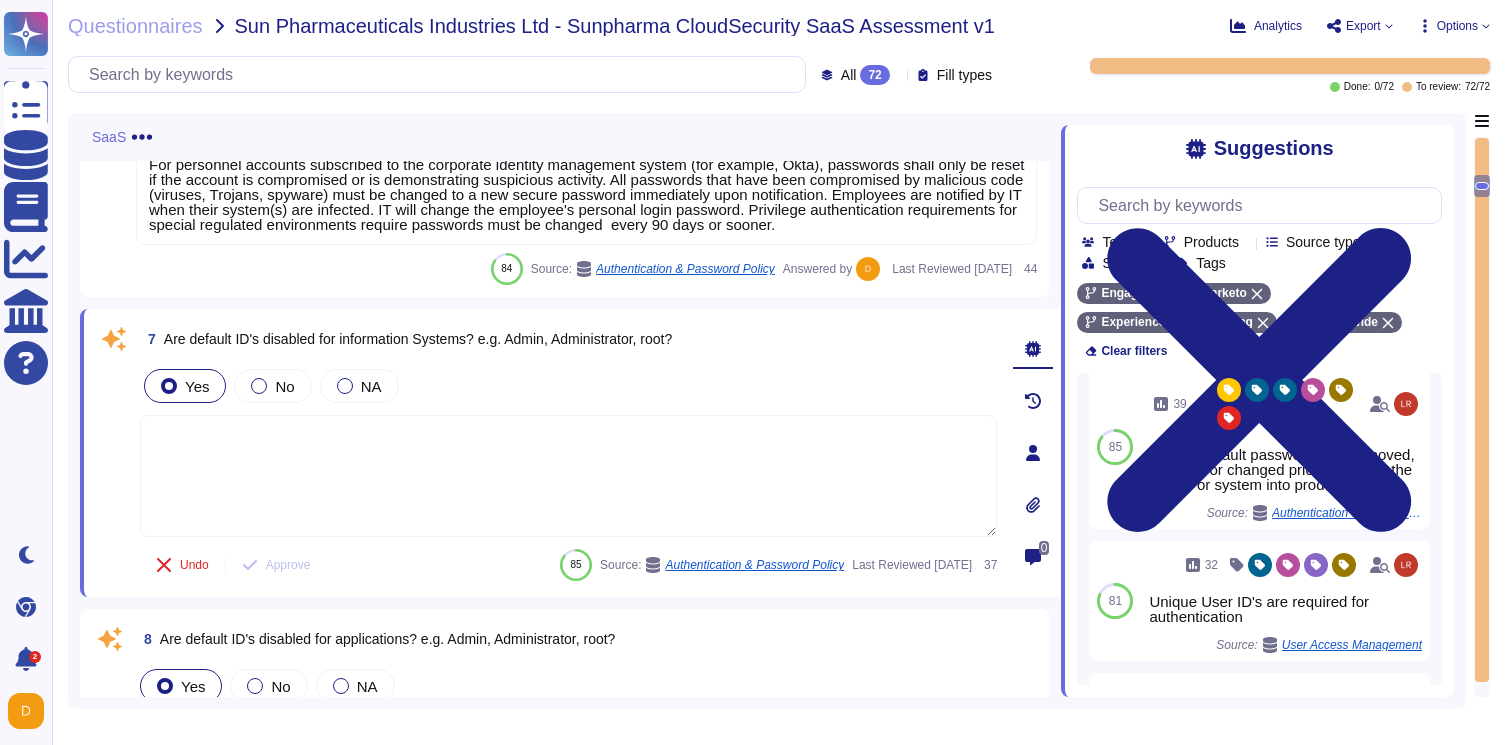type 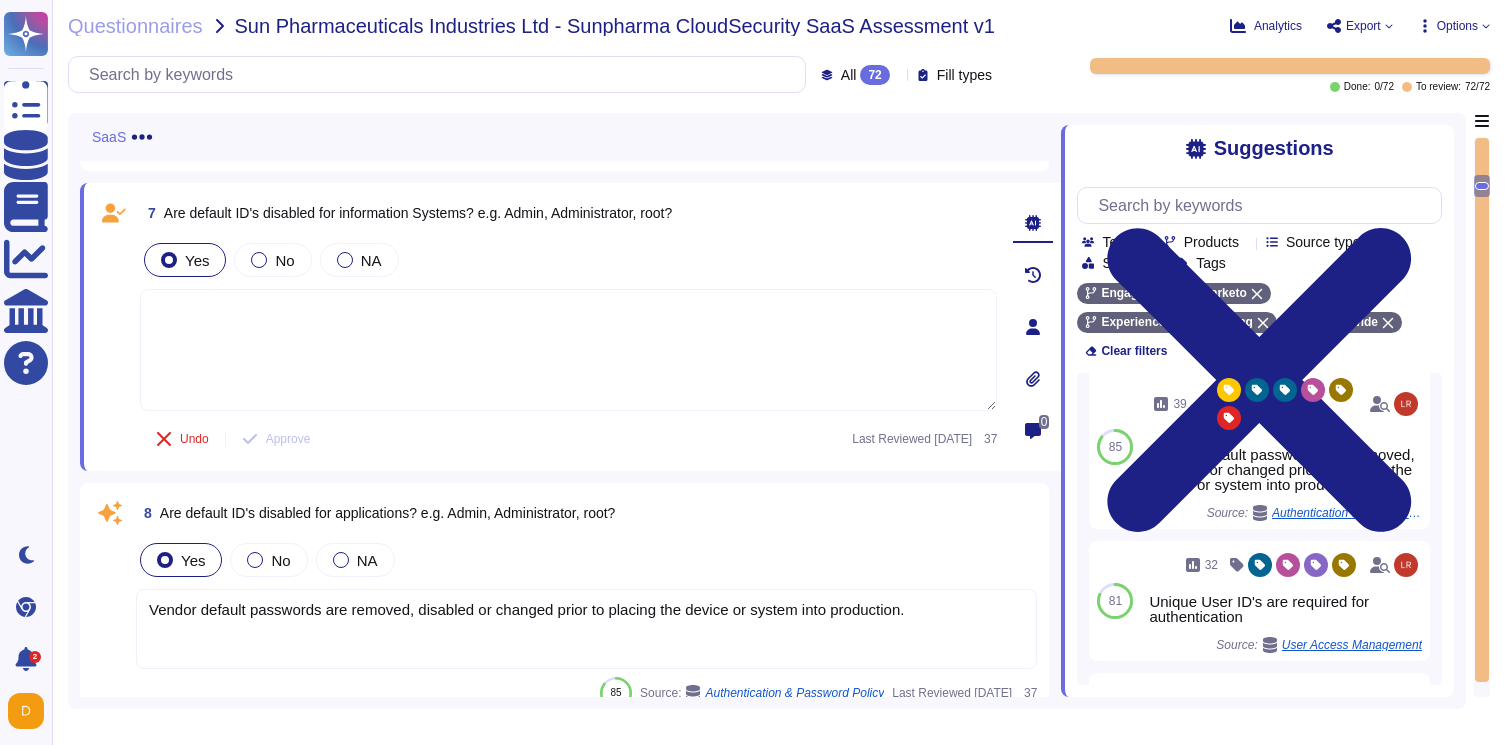 scroll, scrollTop: 1834, scrollLeft: 0, axis: vertical 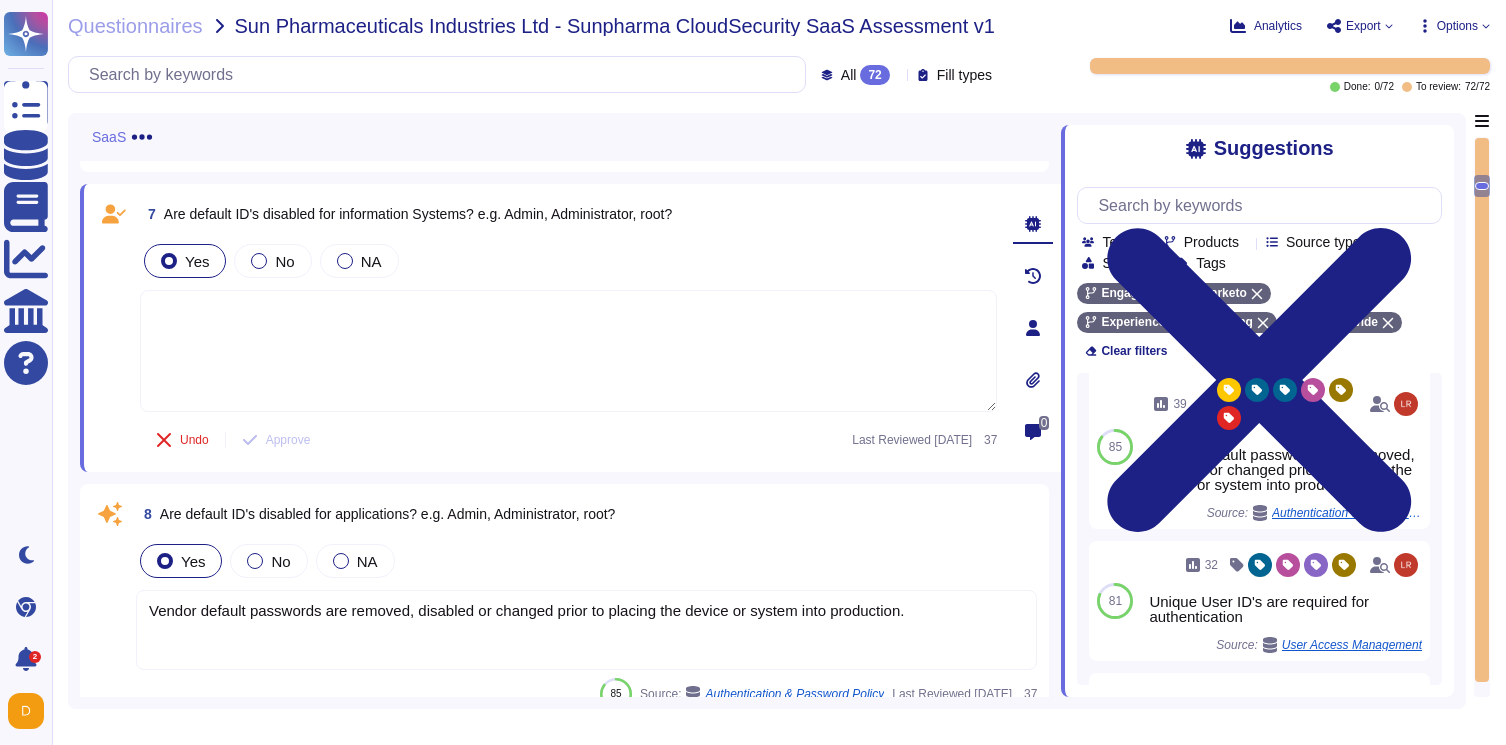 click at bounding box center [568, 351] 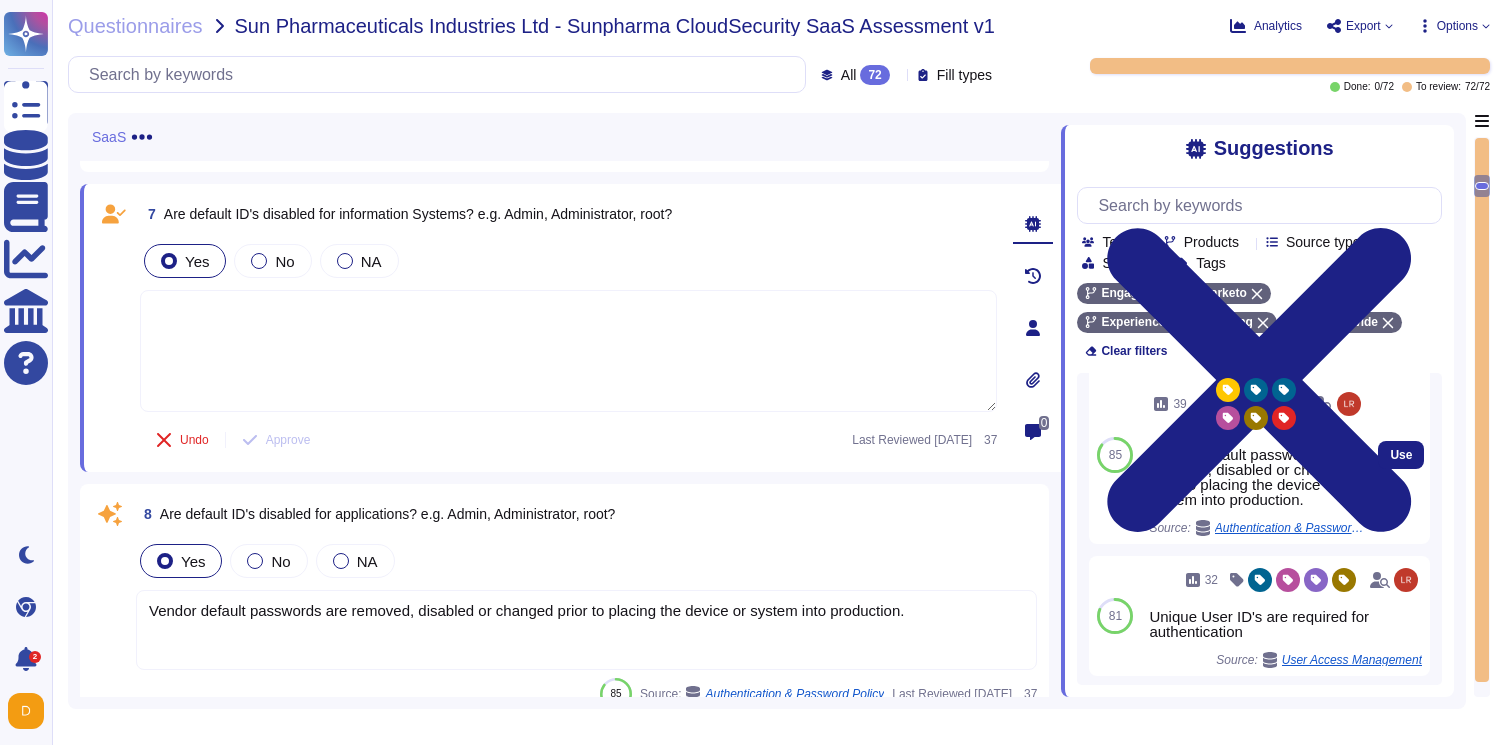 scroll, scrollTop: 0, scrollLeft: 0, axis: both 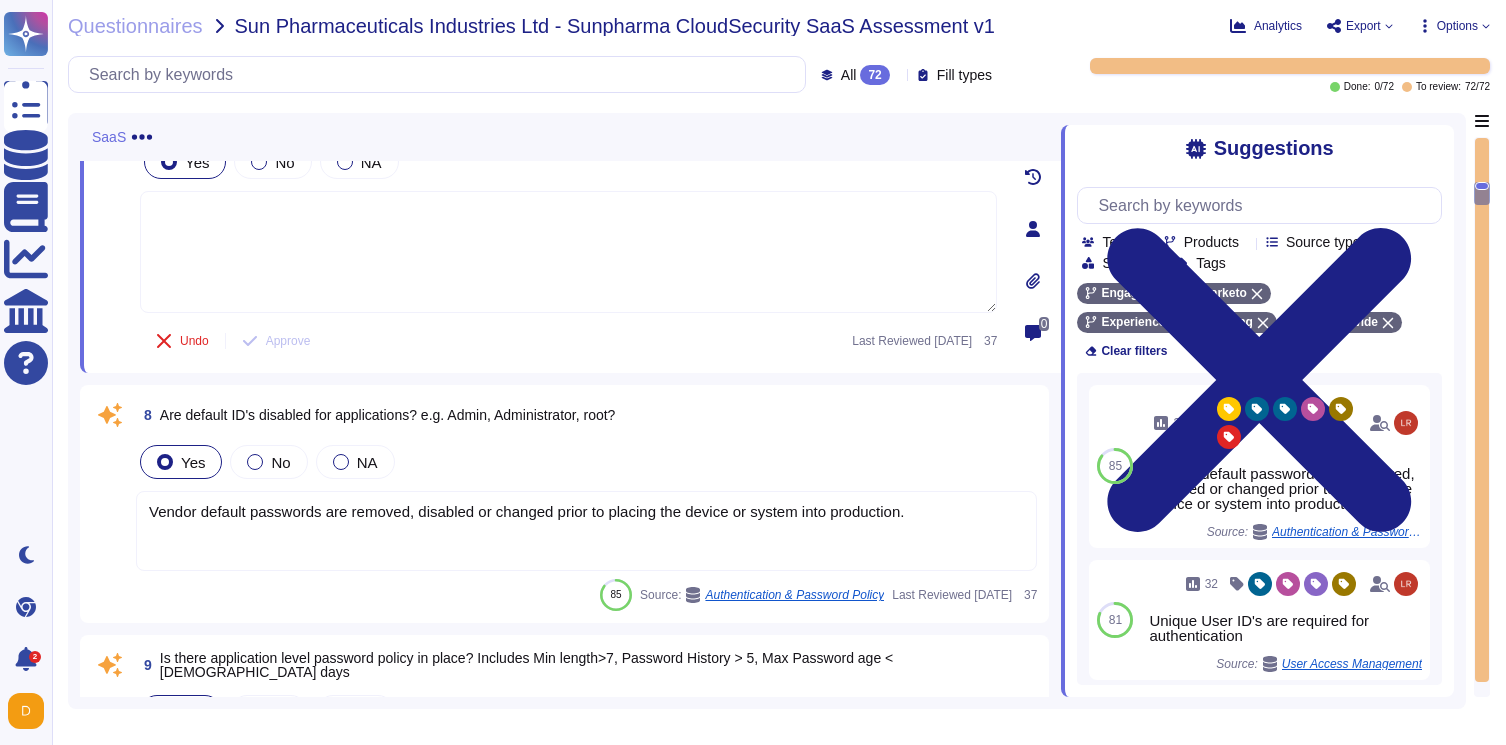 drag, startPoint x: 532, startPoint y: 532, endPoint x: 451, endPoint y: 526, distance: 81.22192 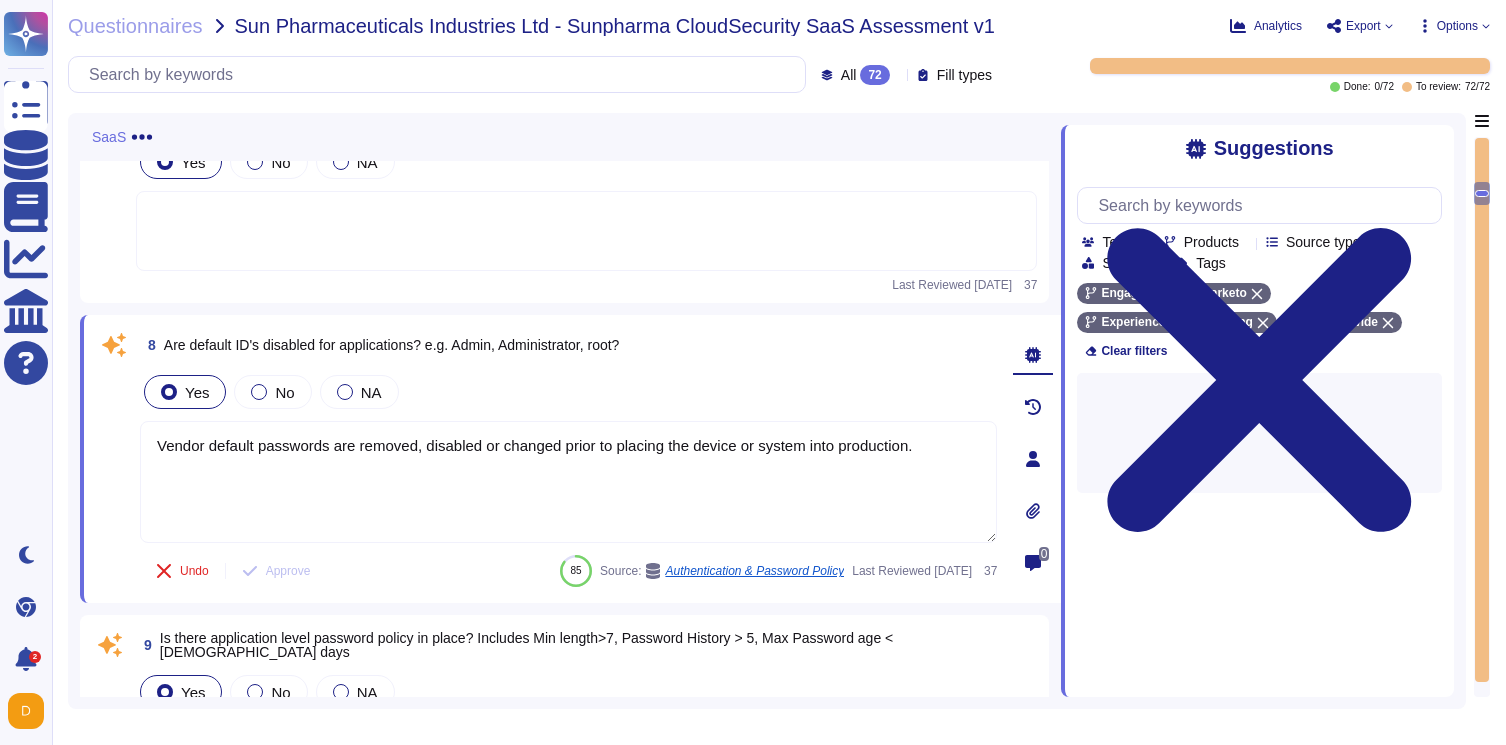 type on "Vendor default passwords are removed, disabled or changed prior to placing the device or system into production." 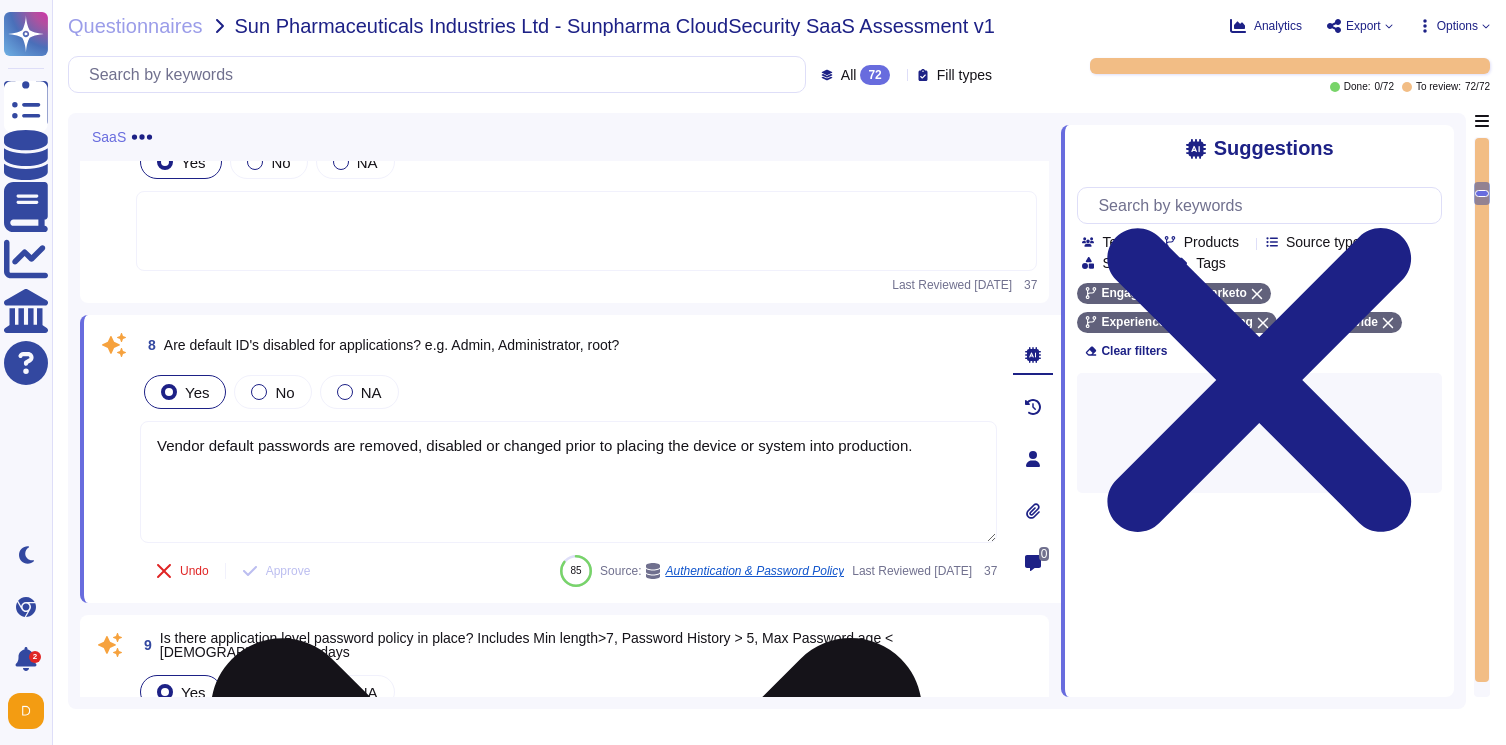 drag, startPoint x: 451, startPoint y: 526, endPoint x: 230, endPoint y: 462, distance: 230.08041 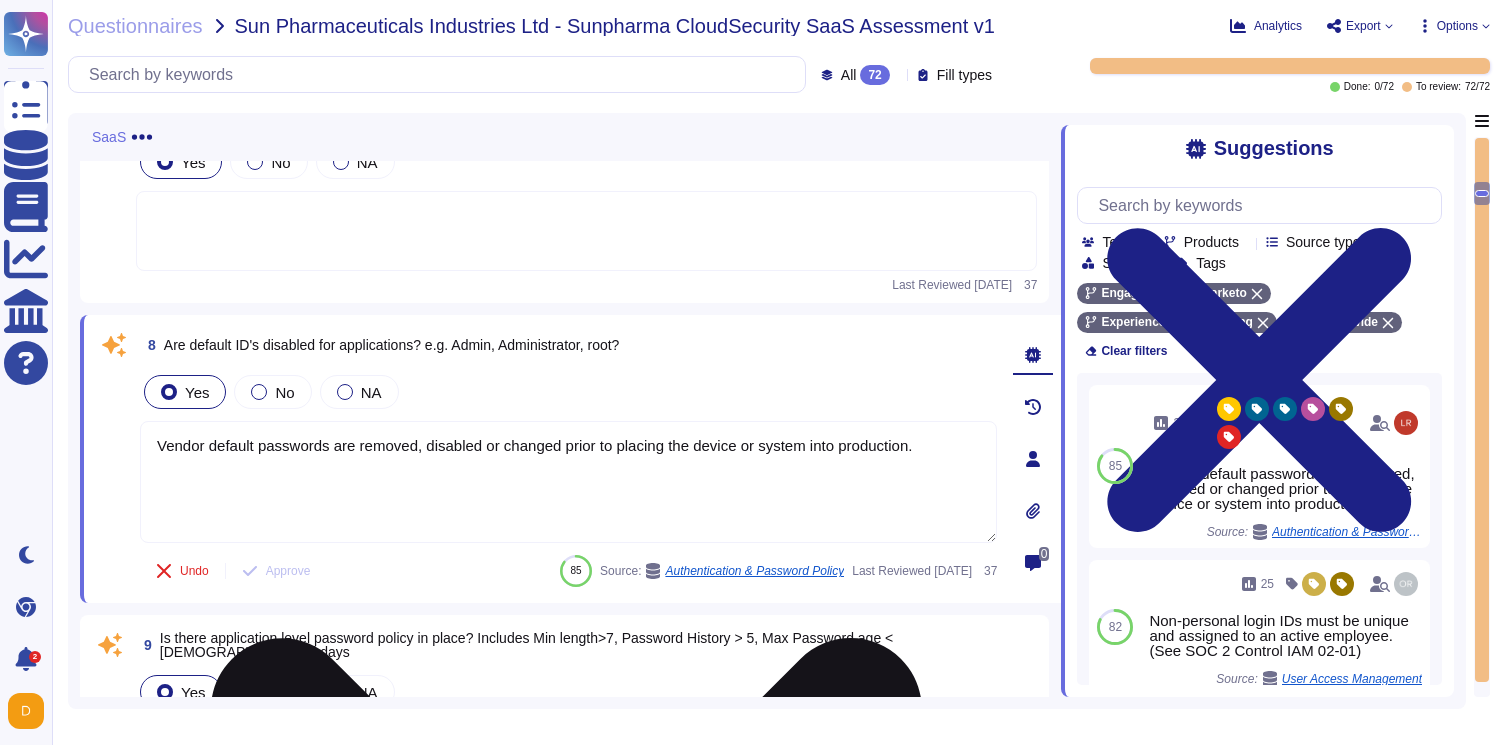 click on "Vendor default passwords are removed, disabled or changed prior to placing the device or system into production." at bounding box center (568, 482) 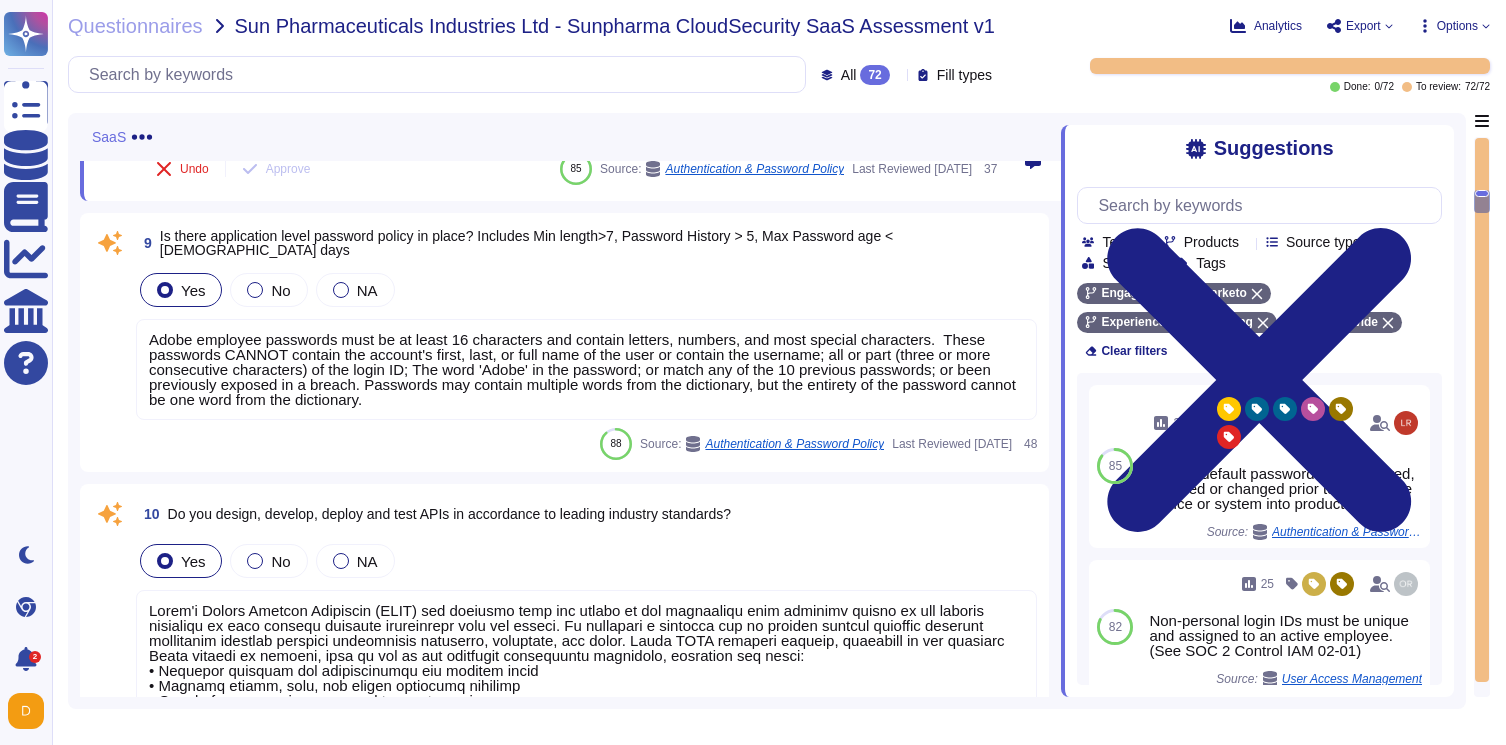 scroll, scrollTop: 2316, scrollLeft: 0, axis: vertical 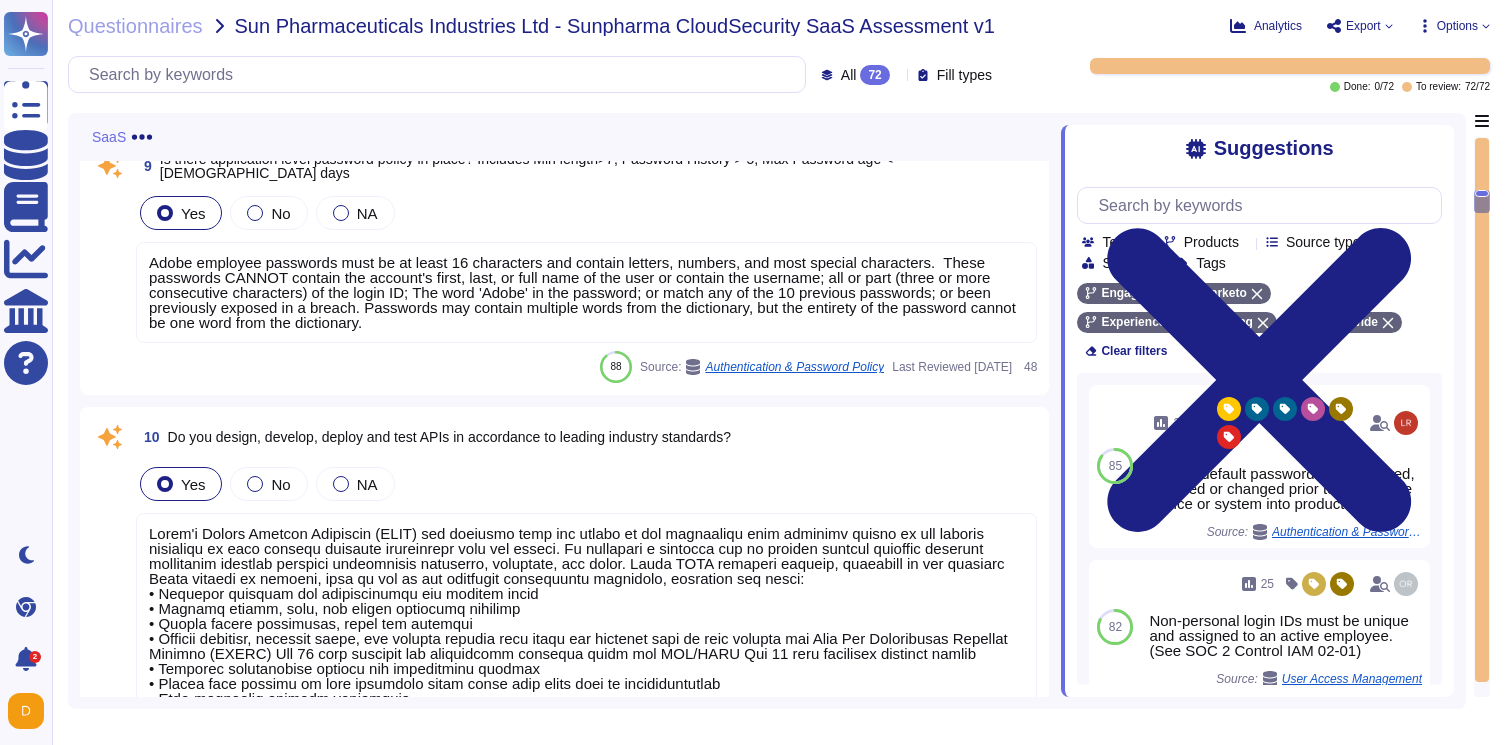 type 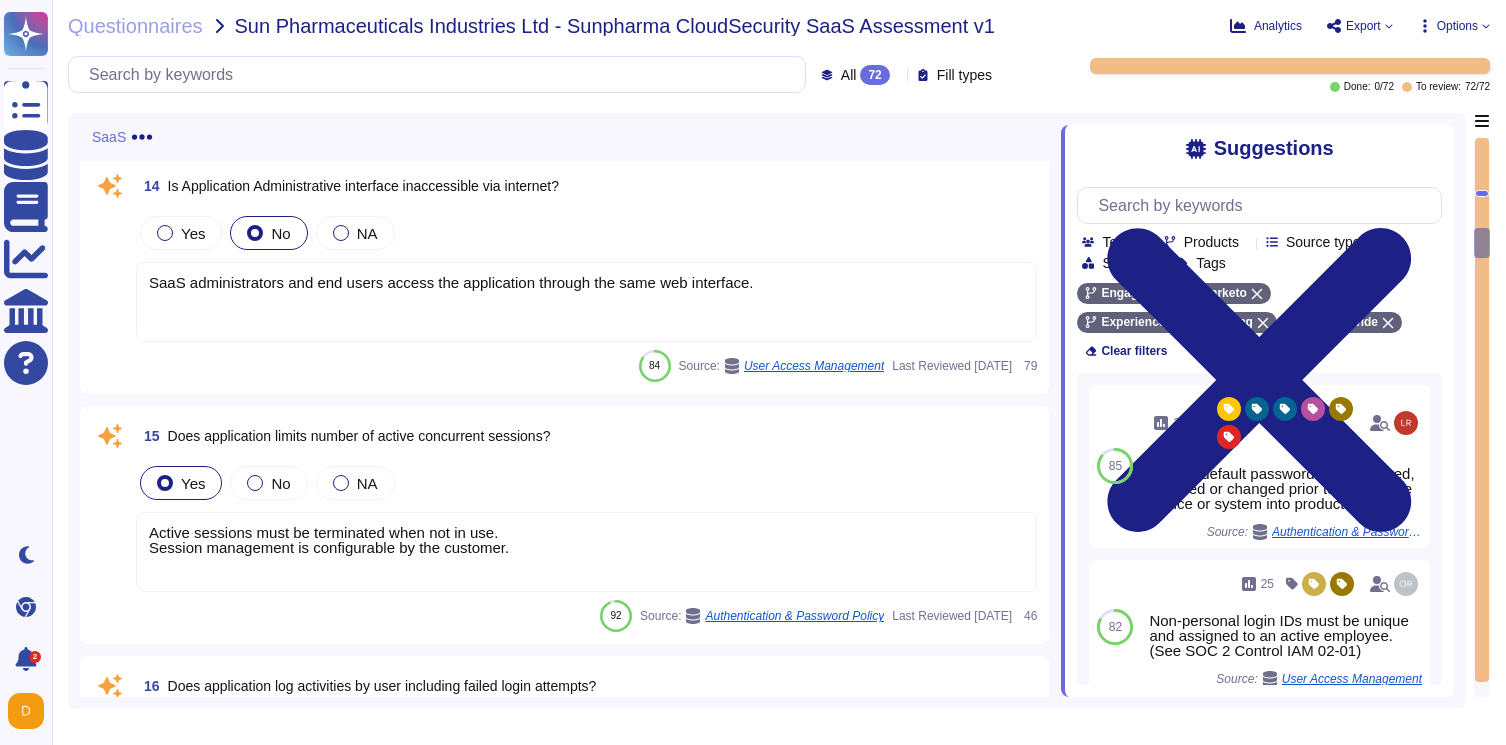 scroll, scrollTop: 3773, scrollLeft: 0, axis: vertical 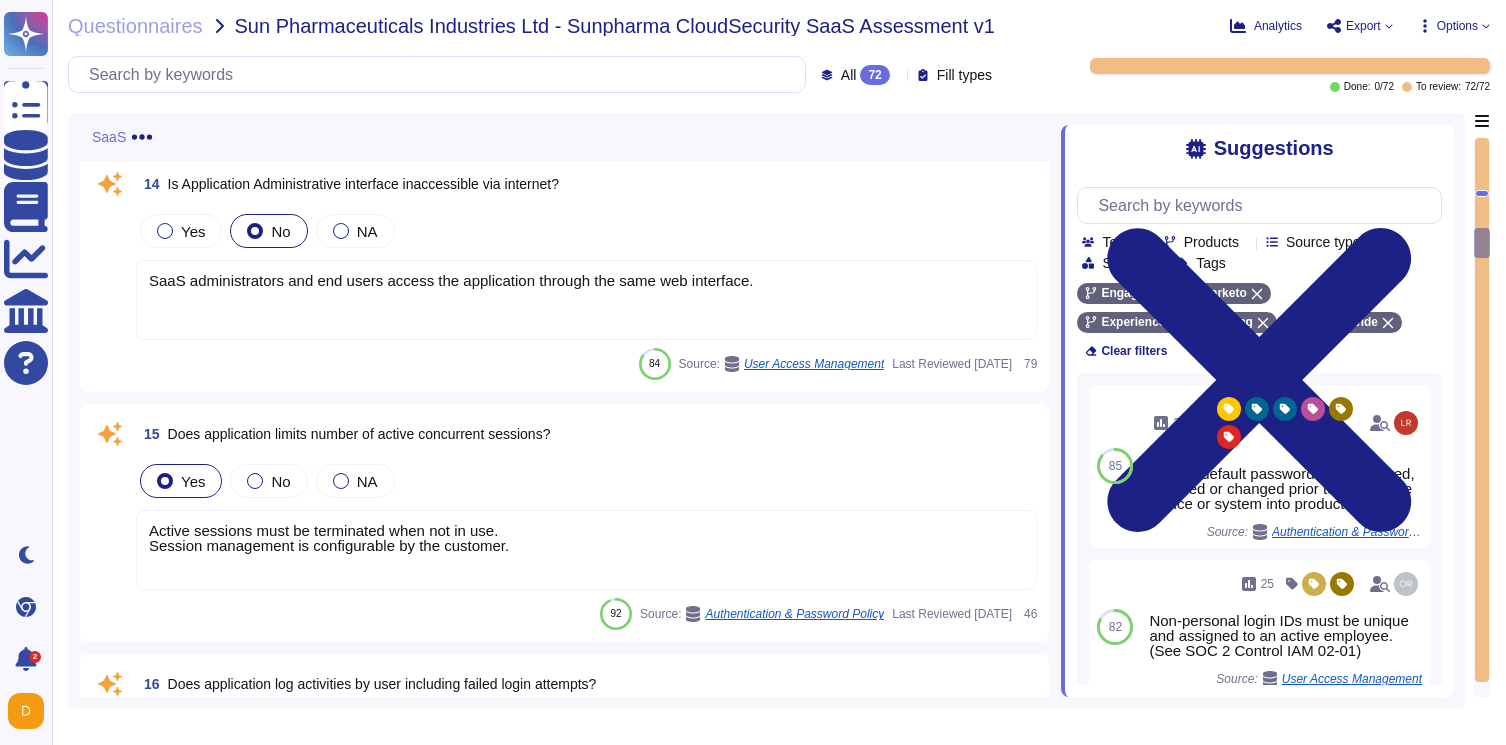 click on "Active sessions must be terminated when not in use.
Session management is configurable by the customer." at bounding box center [586, 550] 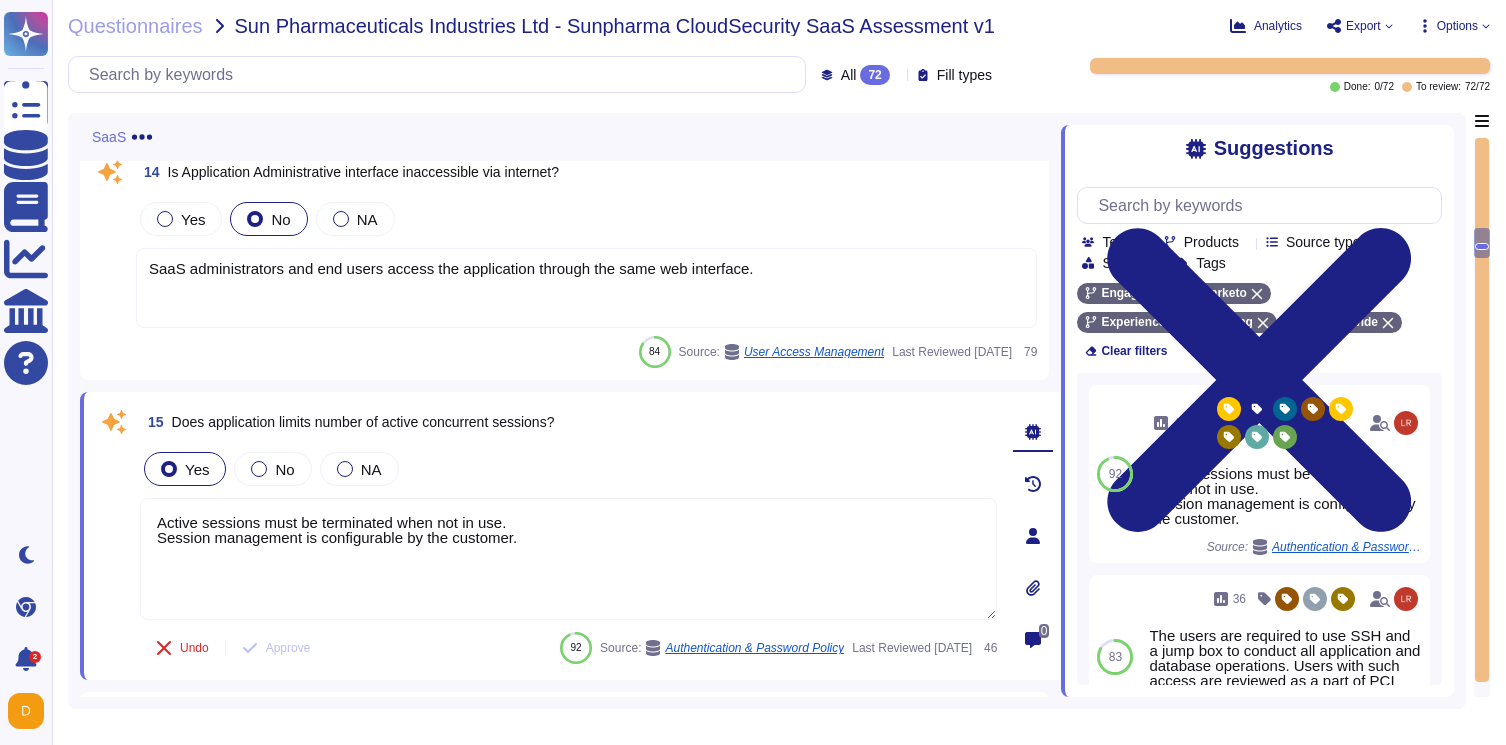 drag, startPoint x: 516, startPoint y: 540, endPoint x: 159, endPoint y: 535, distance: 357.035 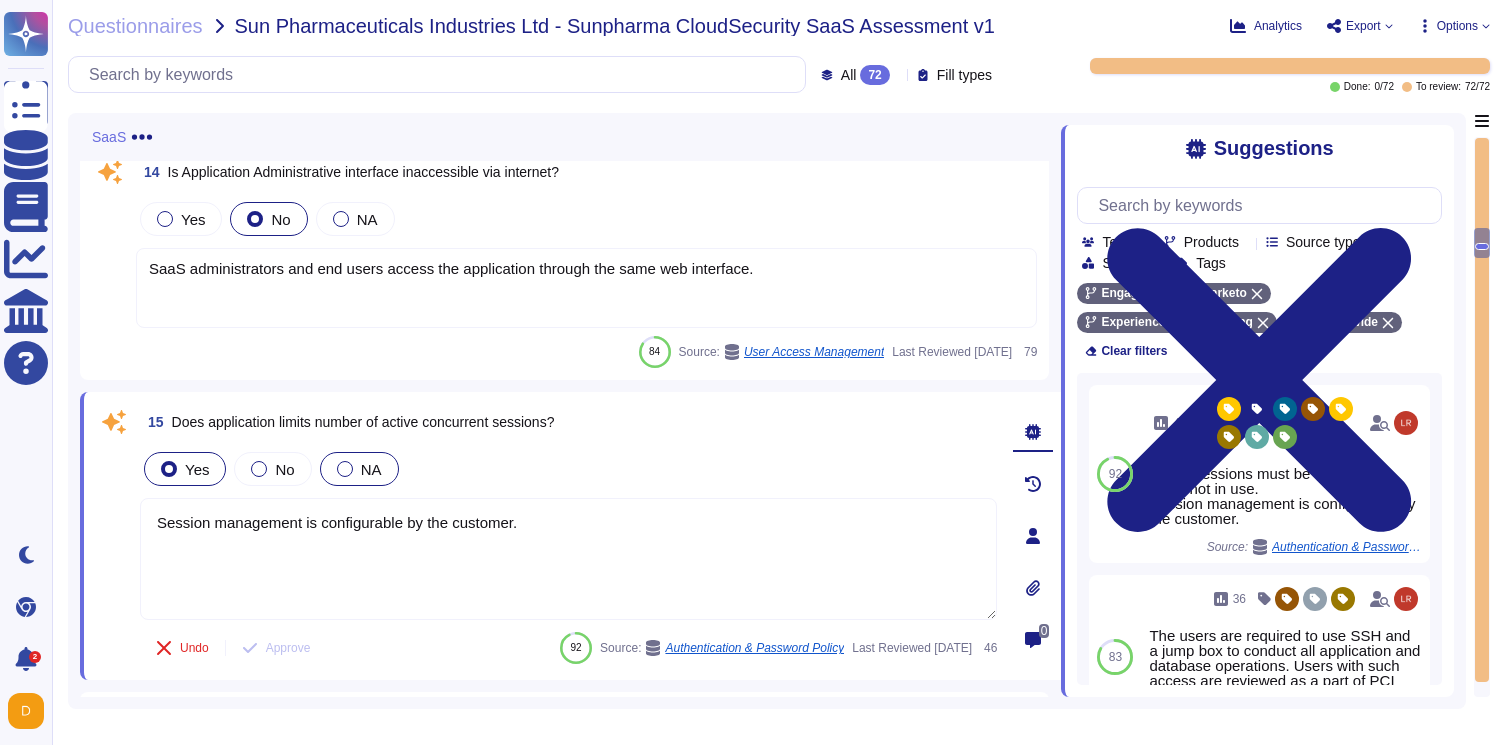 type on "Session management is configurable by the customer." 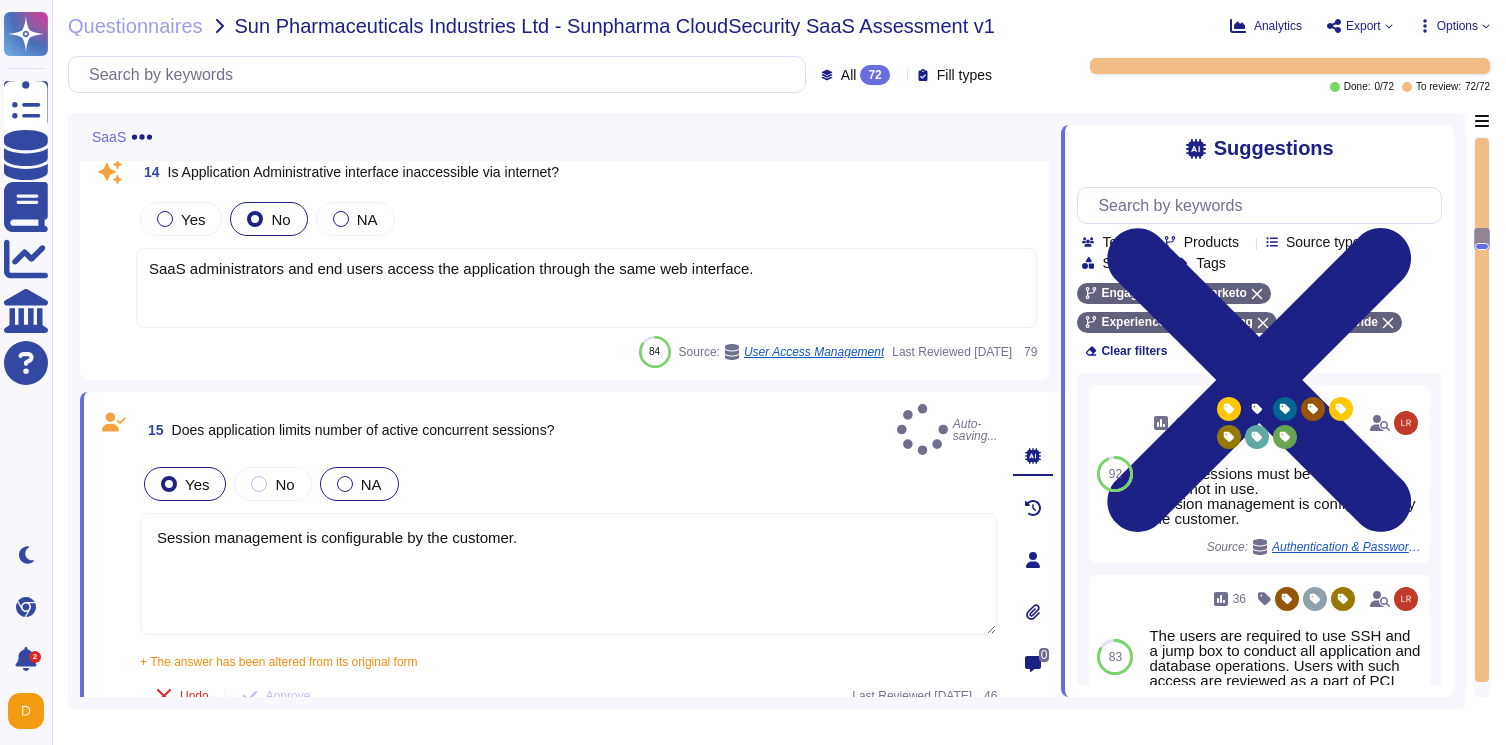 click on "NA" at bounding box center (359, 484) 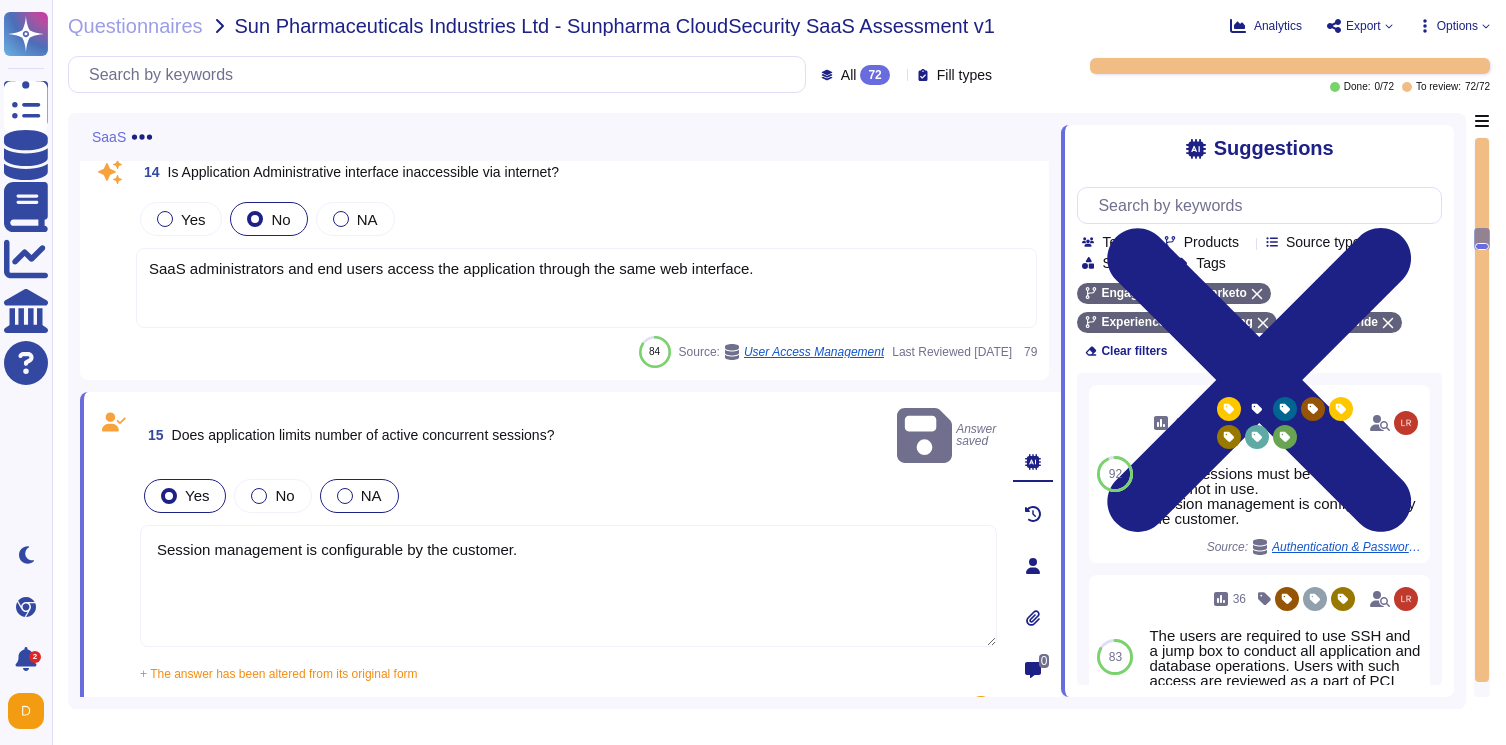 click on "NA" at bounding box center (359, 496) 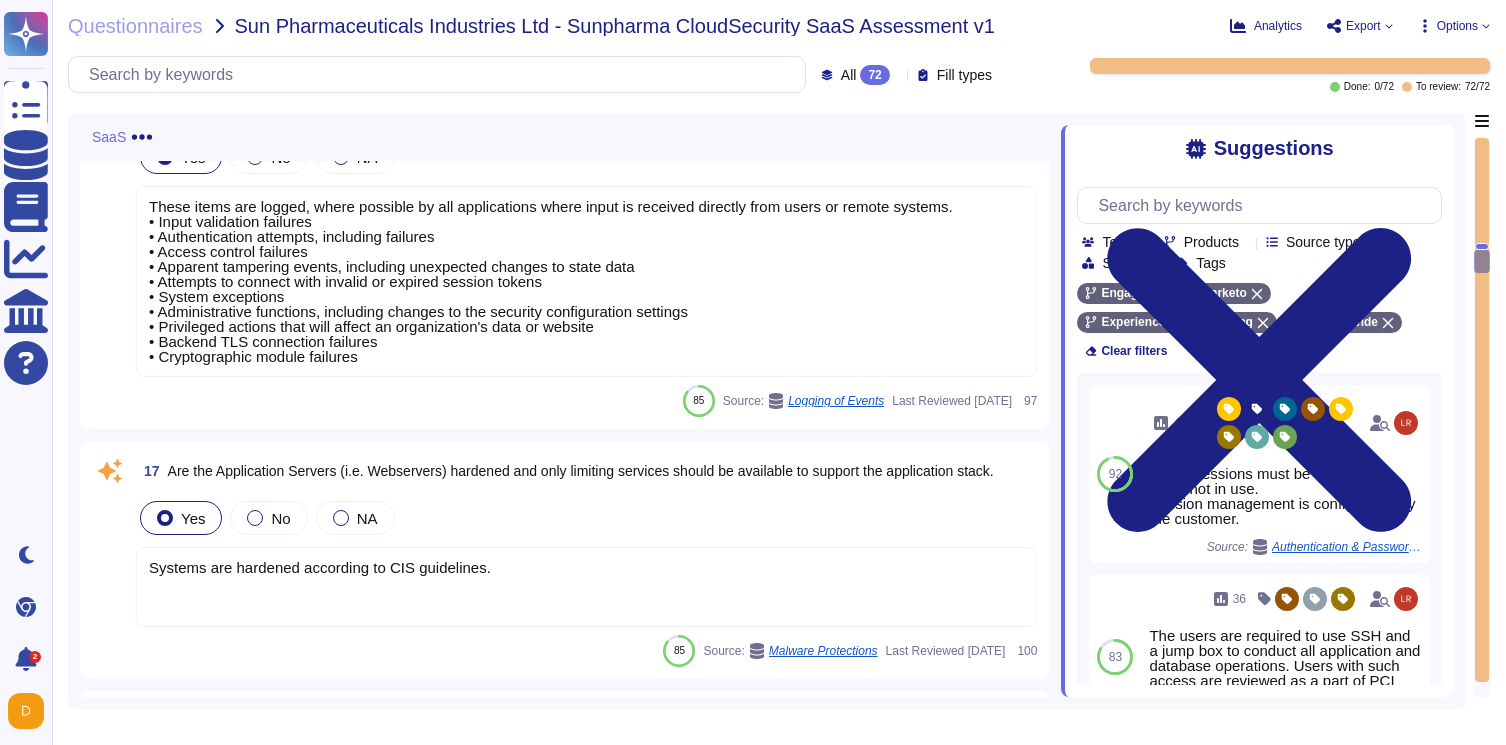 scroll, scrollTop: 4400, scrollLeft: 0, axis: vertical 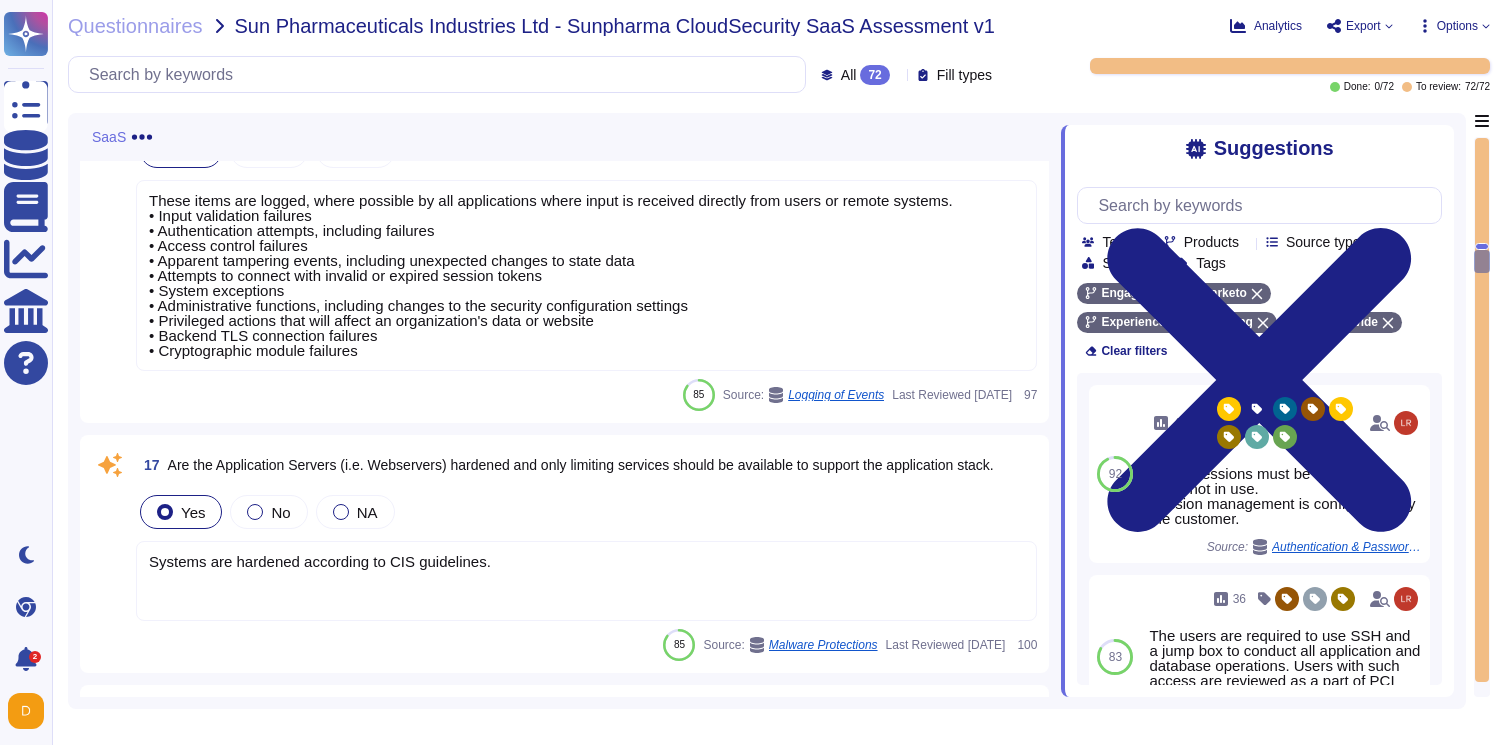 click on "Systems are hardened according to CIS guidelines." at bounding box center (586, 581) 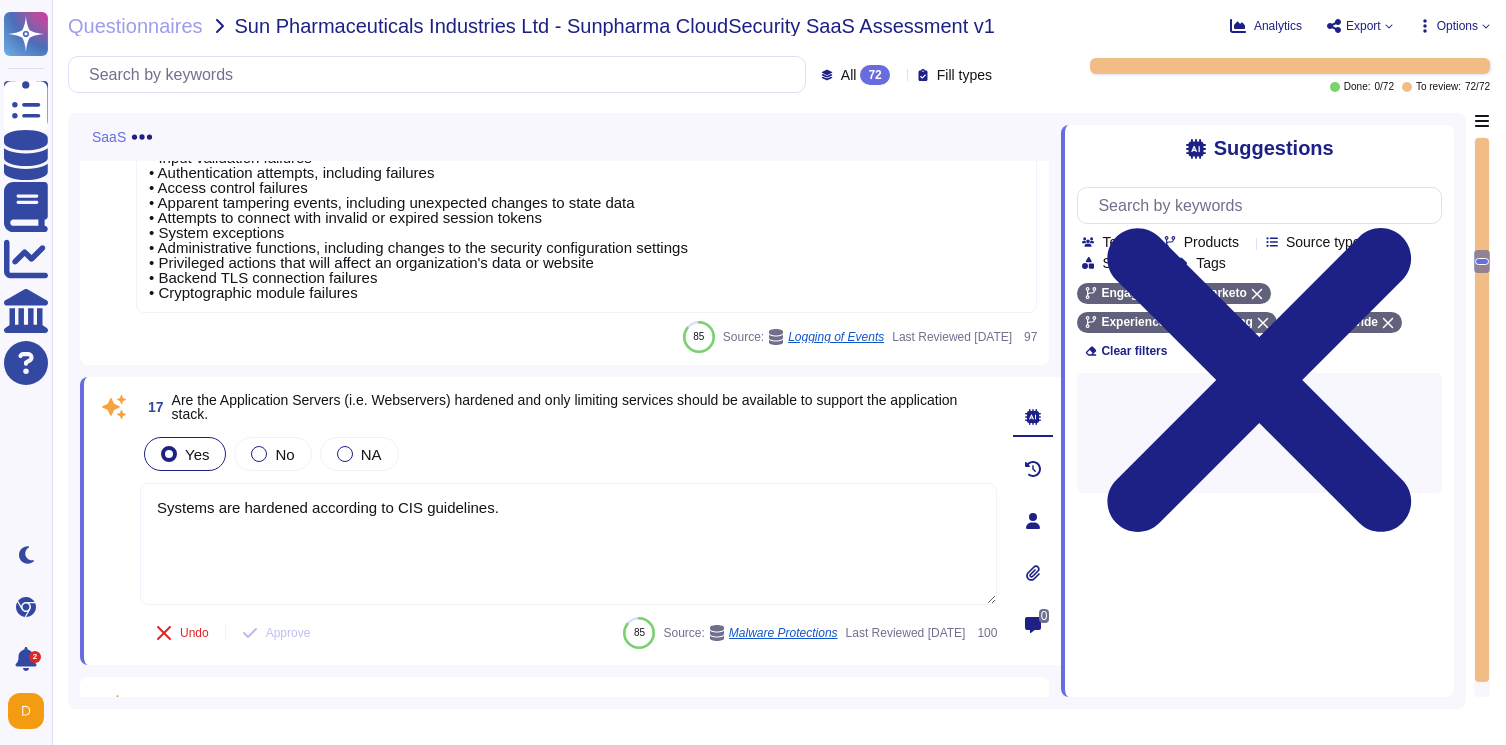 click on "Systems are hardened according to CIS guidelines." at bounding box center [568, 544] 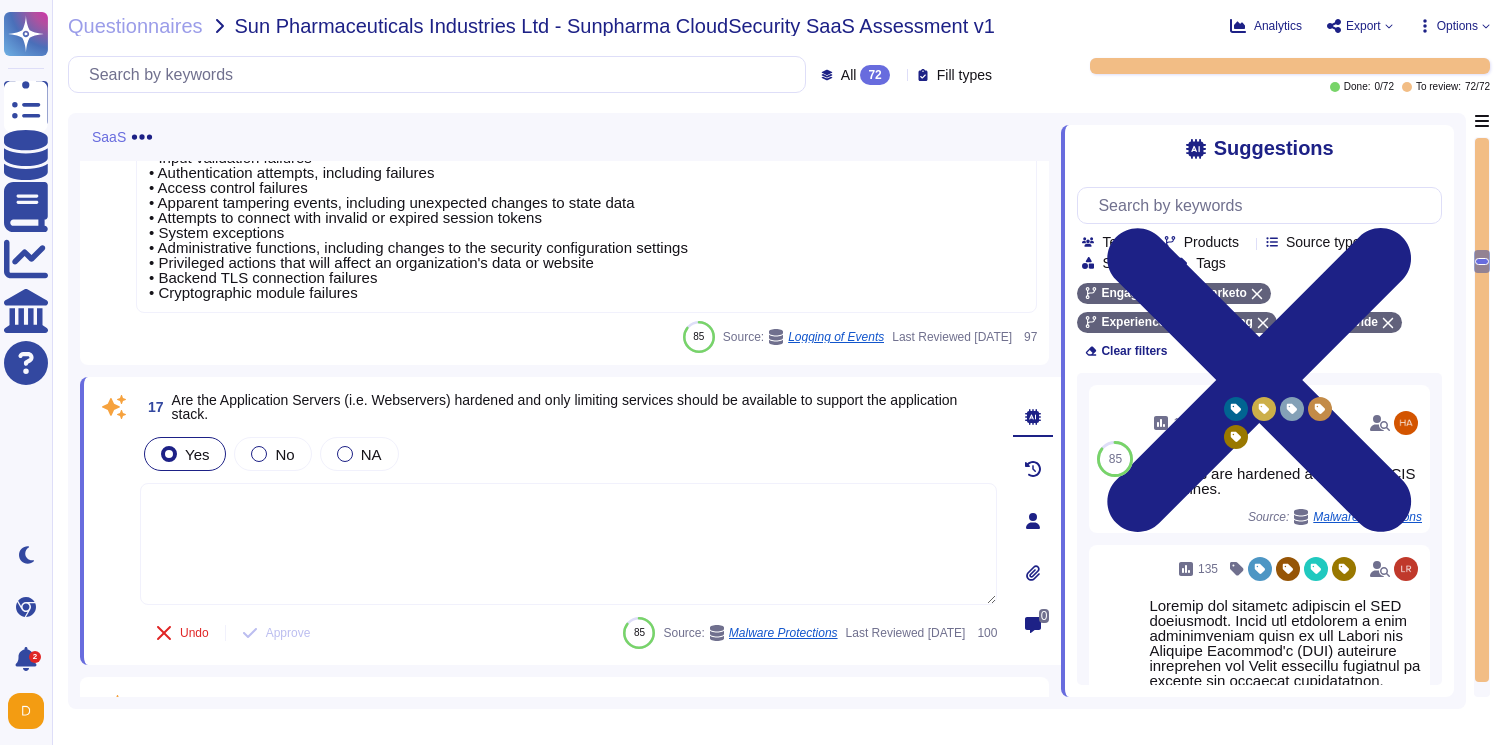 type 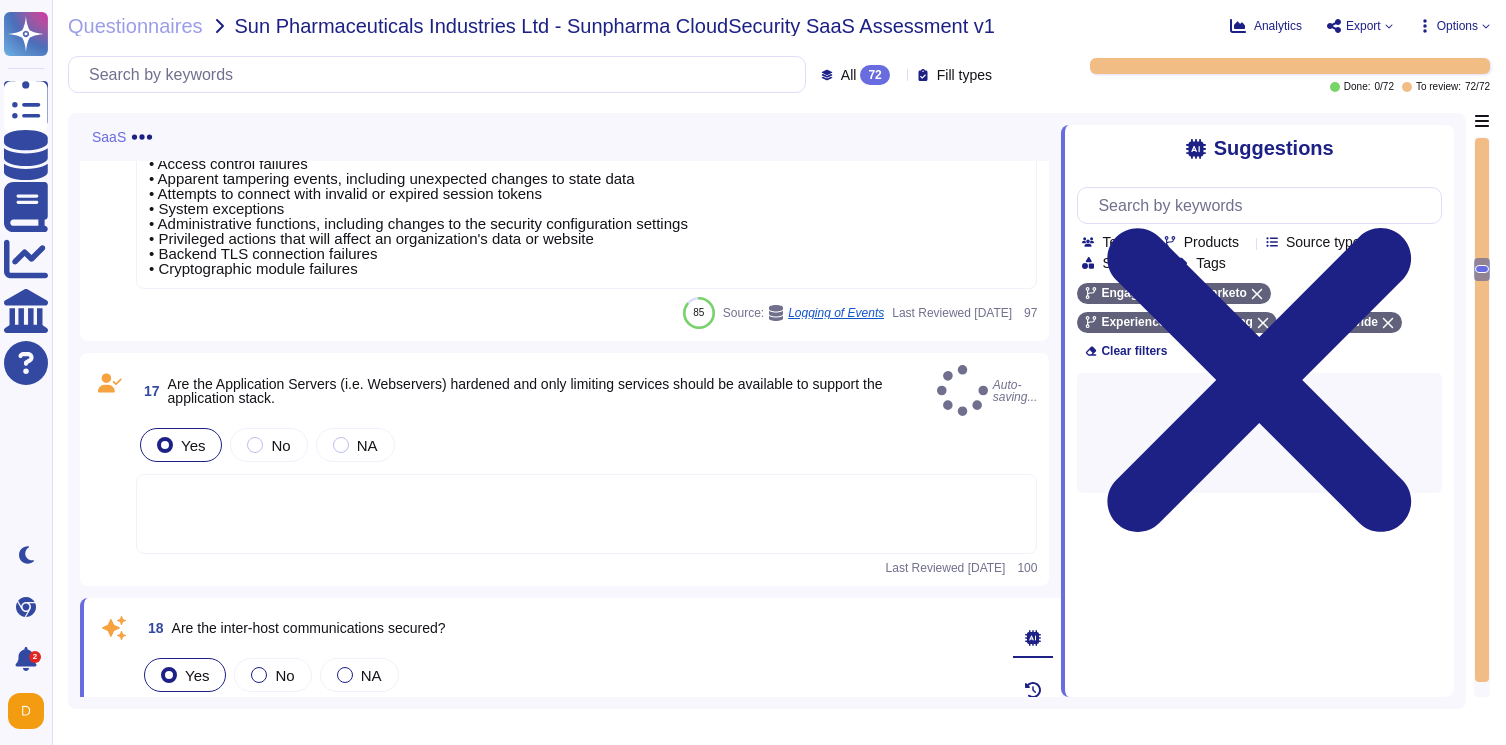 type on "All communication with the SaaS are via HTTPS. API calls are also encrypted." 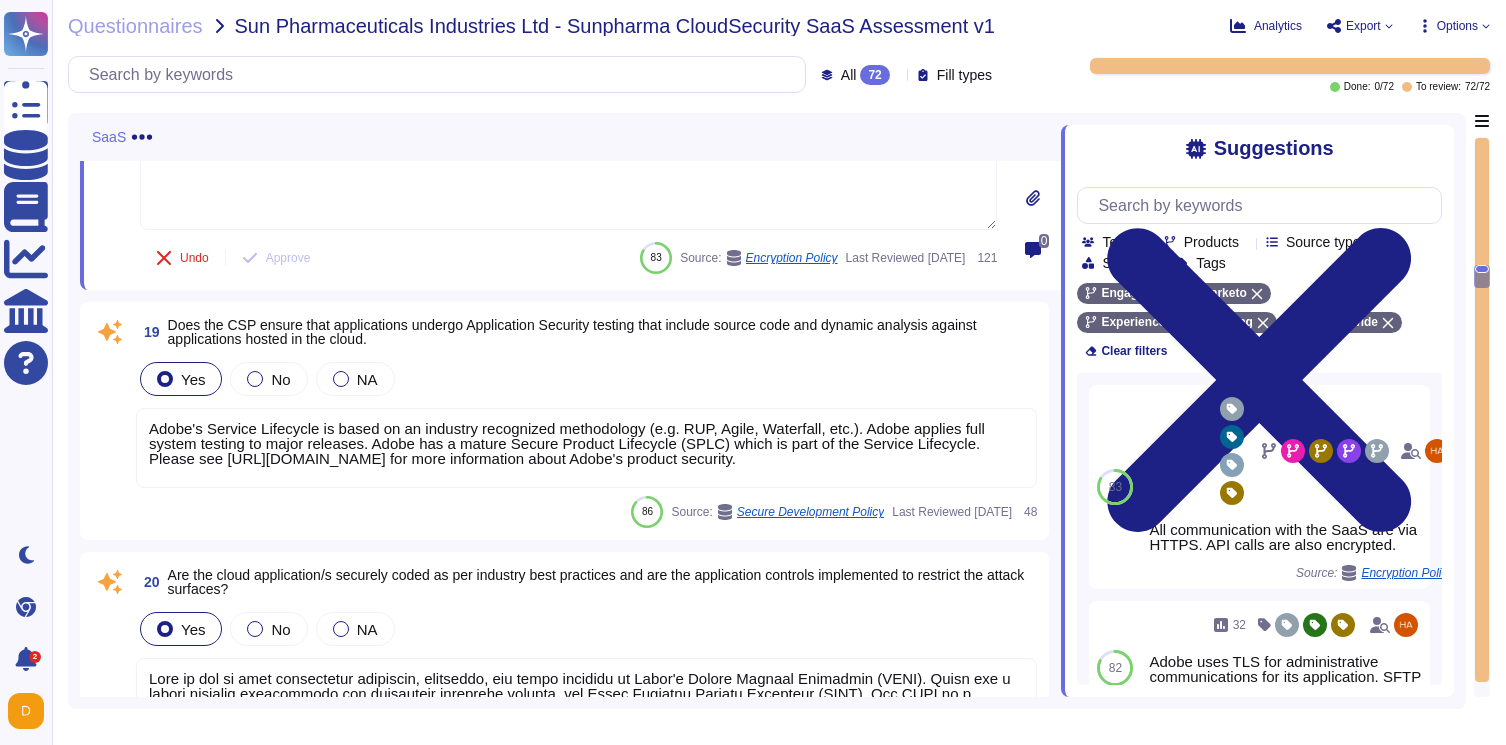 scroll, scrollTop: 4980, scrollLeft: 0, axis: vertical 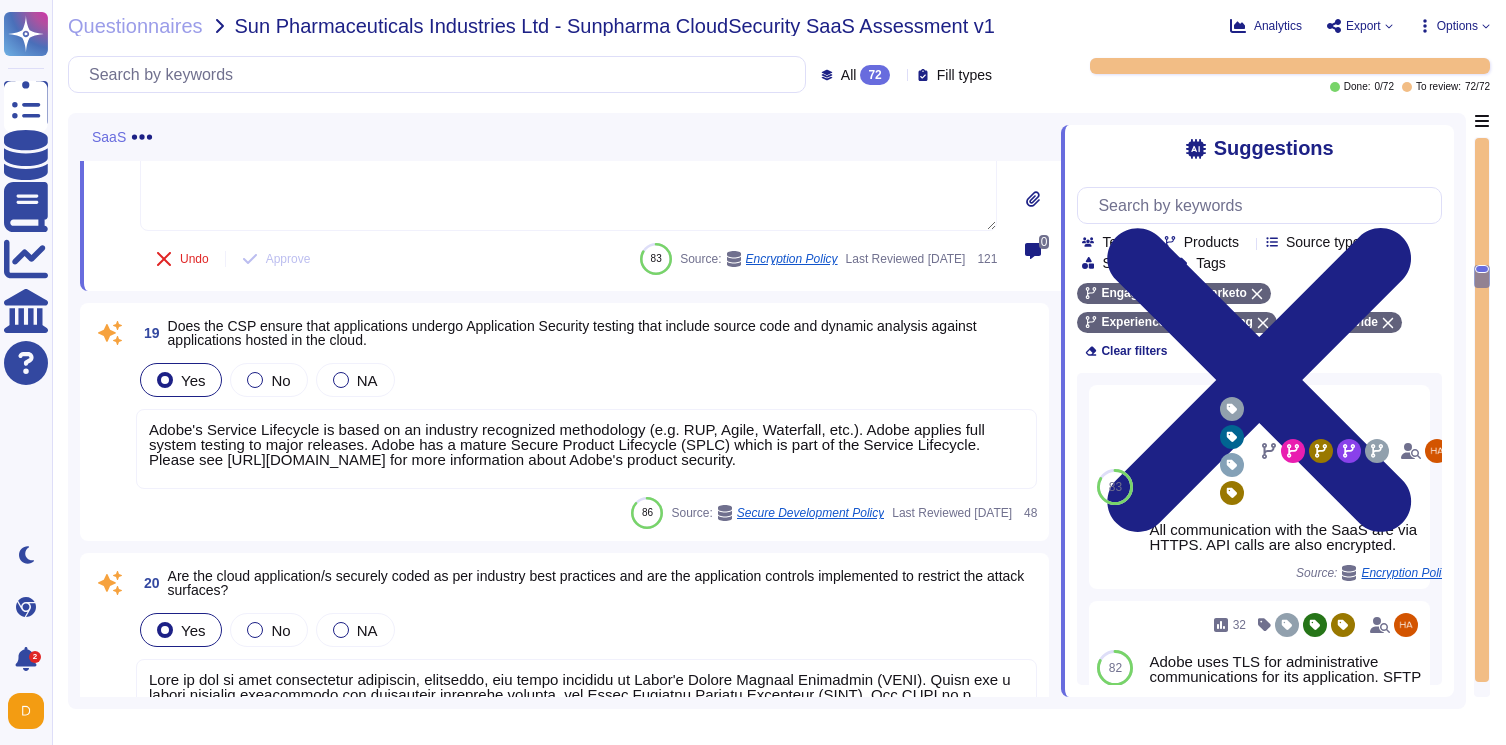 click on "Yes No NA" at bounding box center [586, 380] 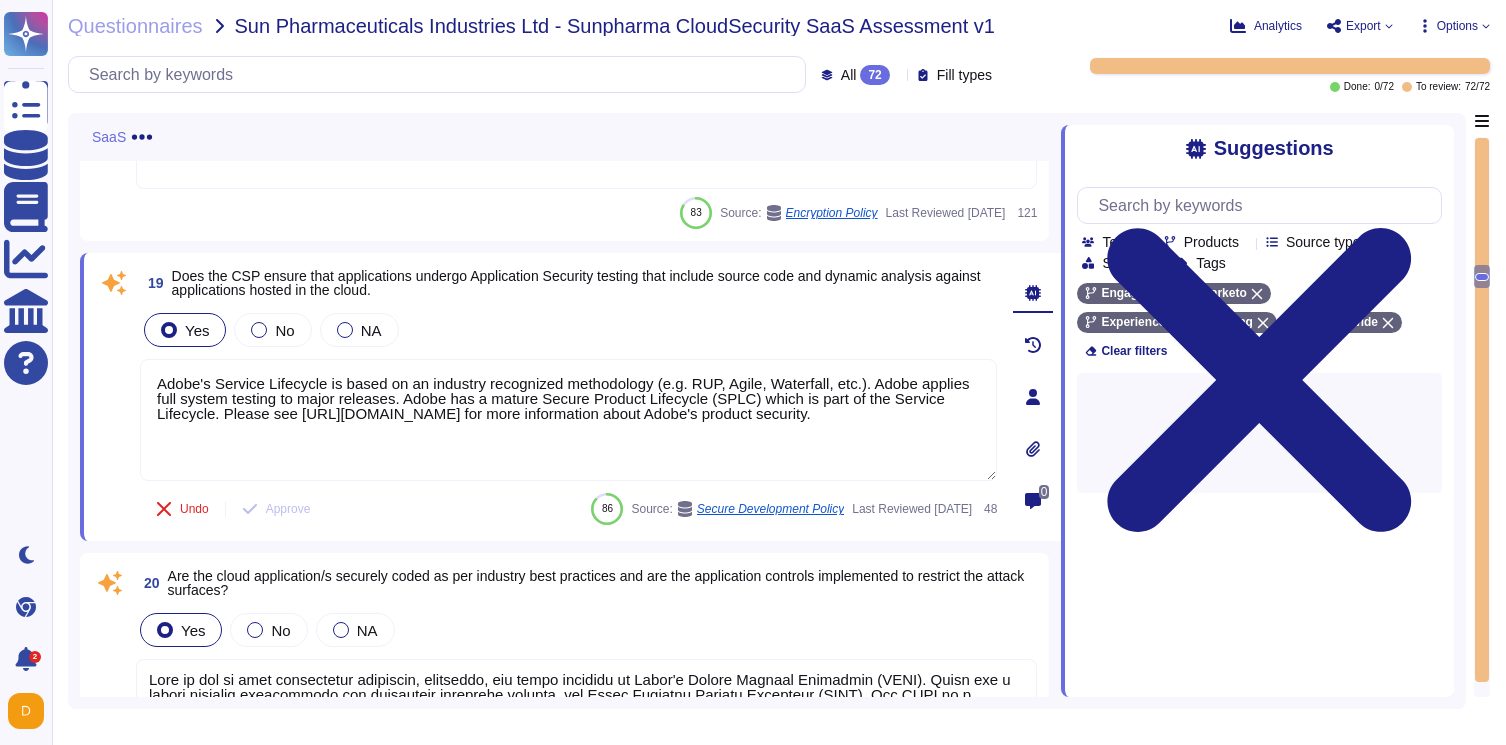 type on "Adobe's Service Lifecycle is based on an industry recognized methodology (e.g. RUP, Agile, Waterfall, etc.). Adobe applies full system testing to major releases. Adobe has a mature Secure Product Lifecycle (SPLC) which is part of the Service Lifecycle. Please see [URL][DOMAIN_NAME] for more information about Adobe's product security." 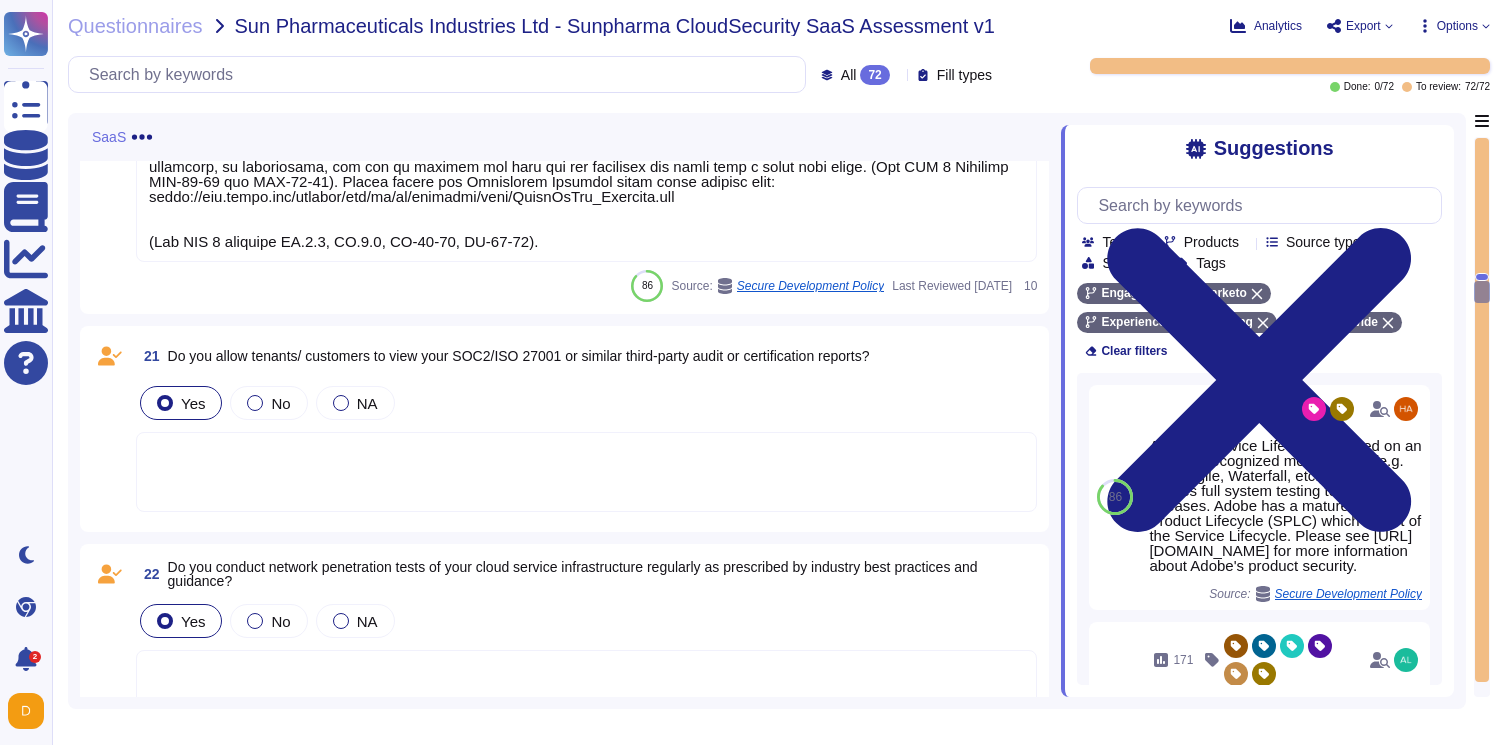 scroll, scrollTop: 5699, scrollLeft: 0, axis: vertical 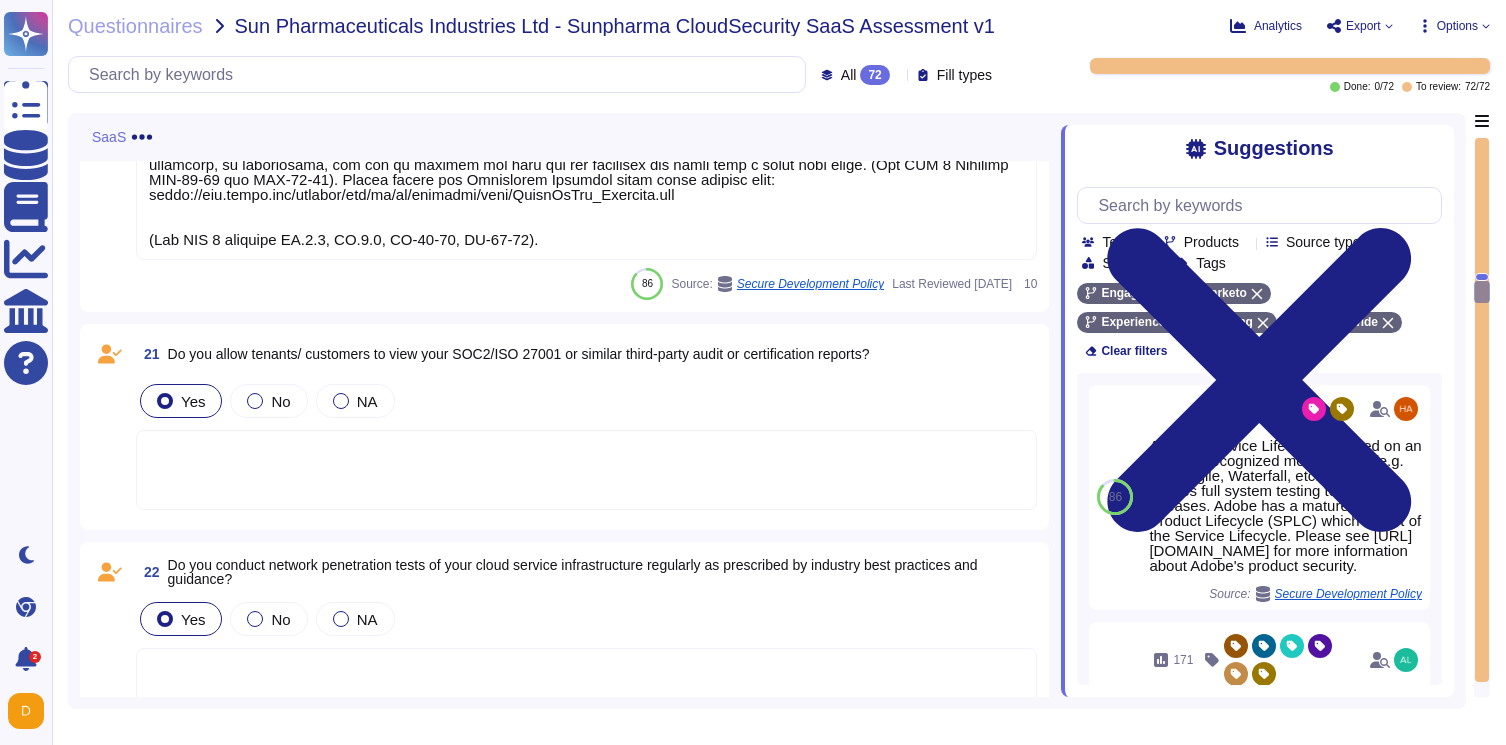 click at bounding box center [586, 470] 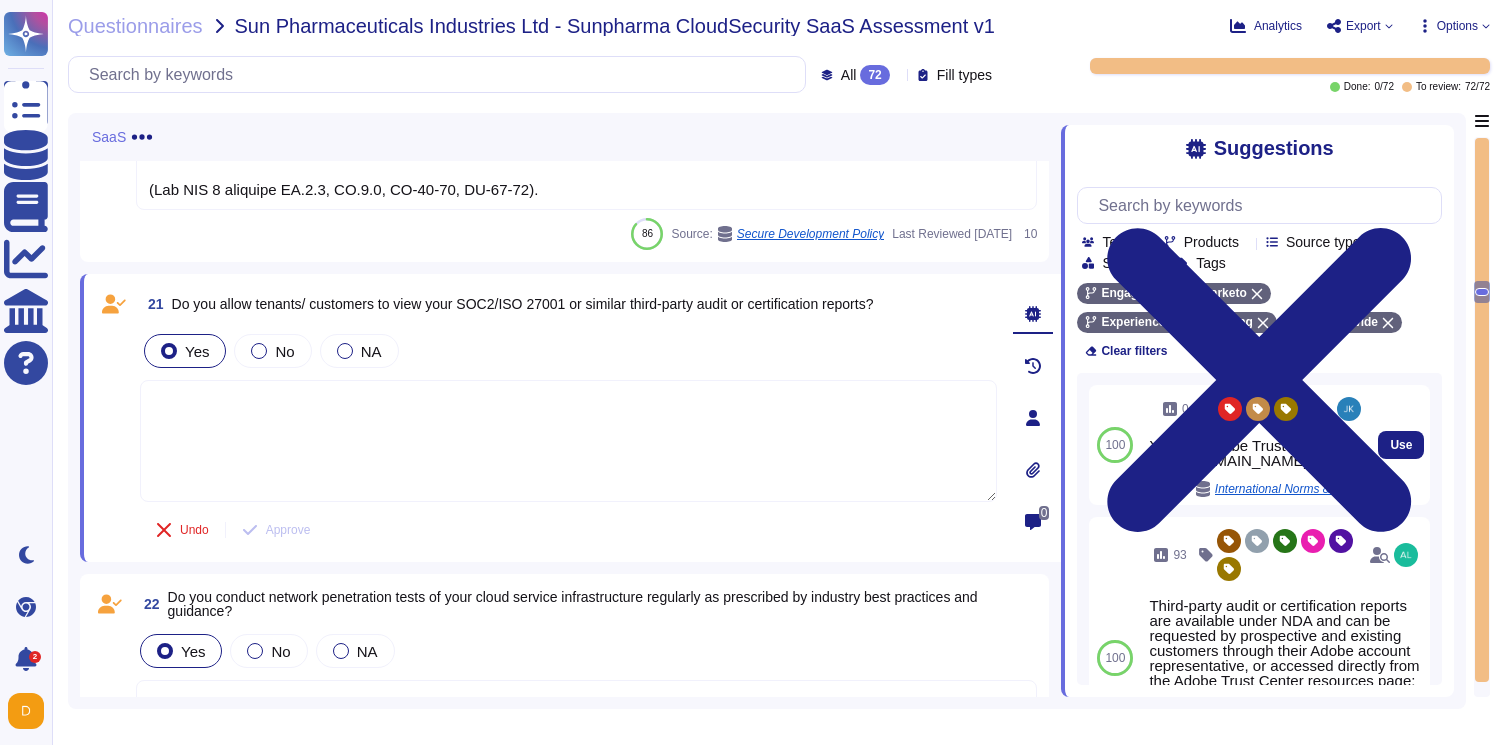 scroll, scrollTop: 0, scrollLeft: 86, axis: horizontal 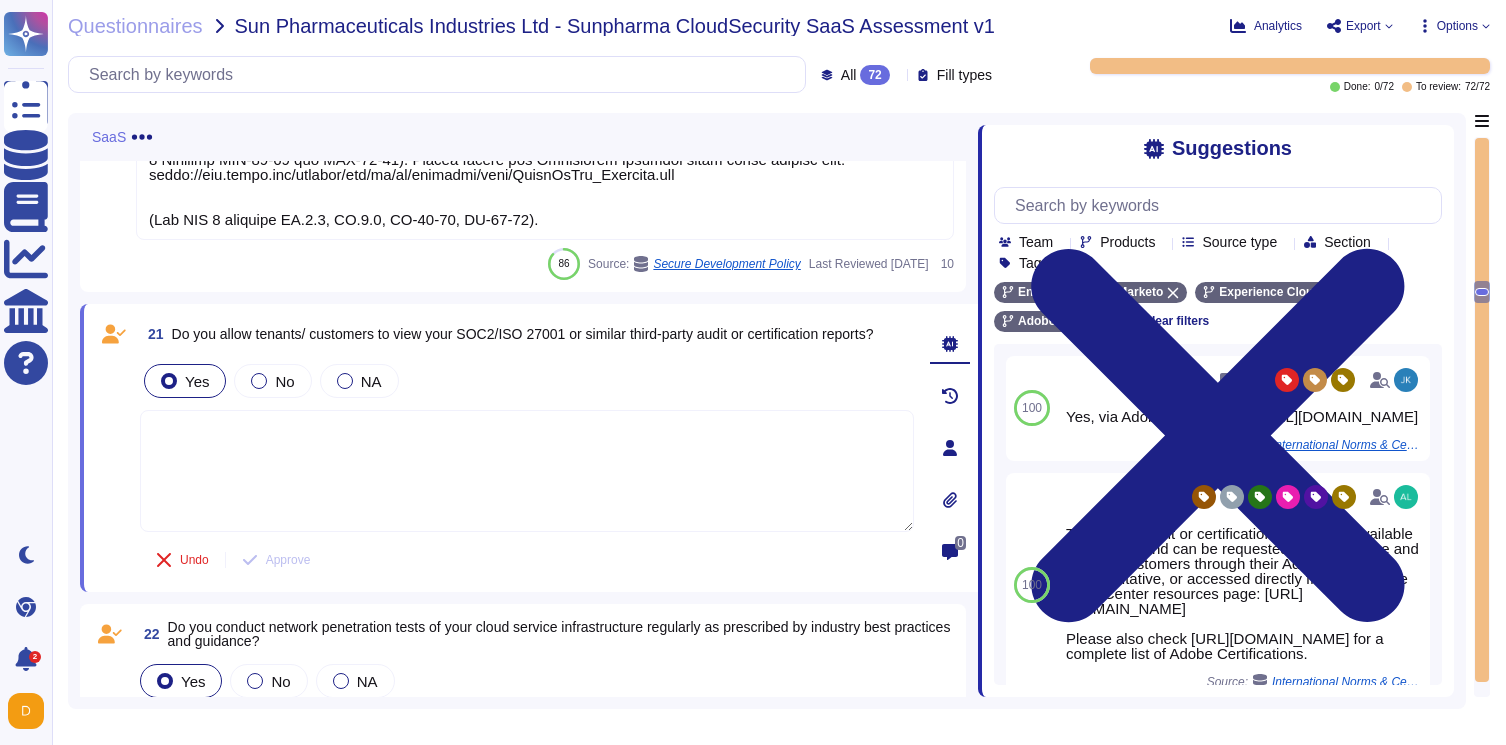 drag, startPoint x: 1062, startPoint y: 399, endPoint x: 980, endPoint y: 410, distance: 82.73451 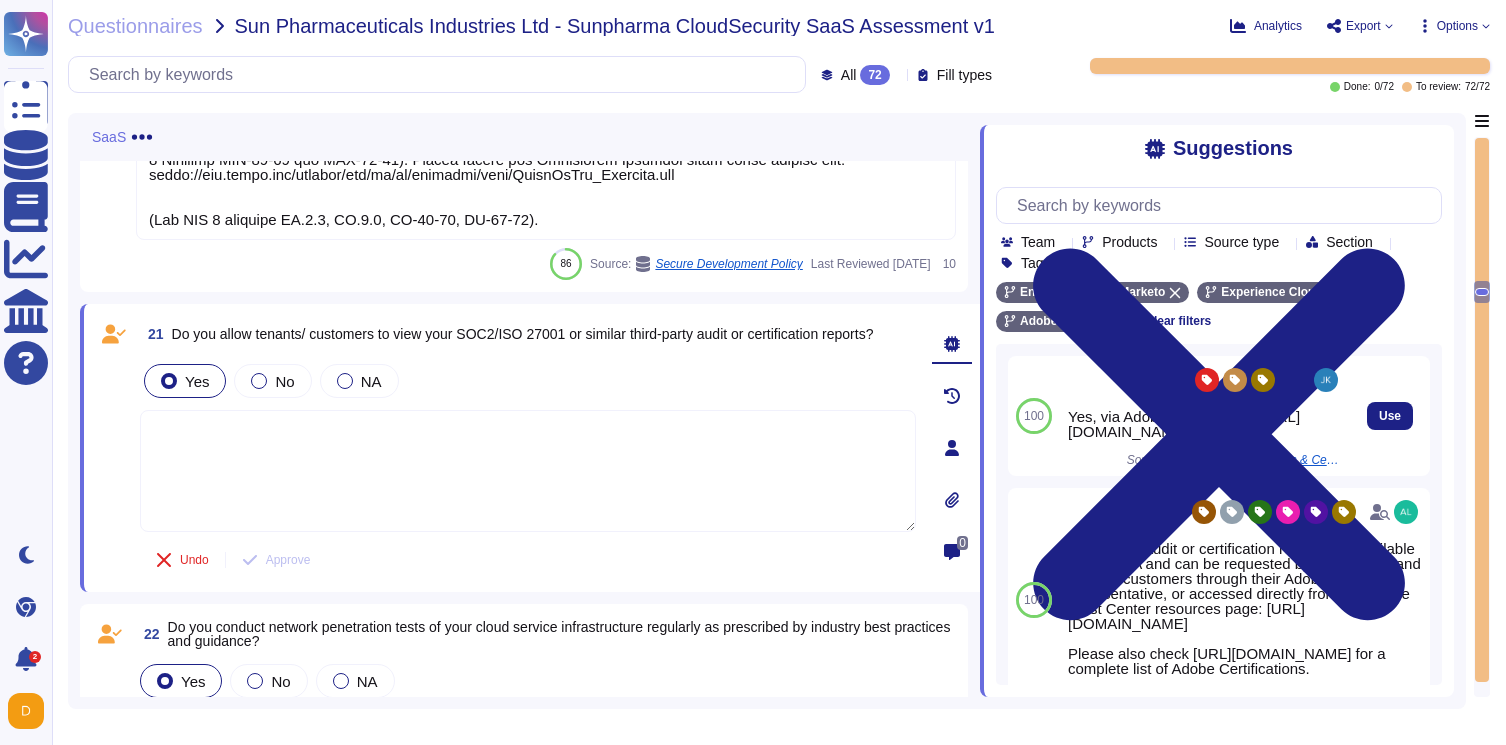click on "Yes, via Adobe Trust Center: [URL][DOMAIN_NAME]" at bounding box center [1205, 424] 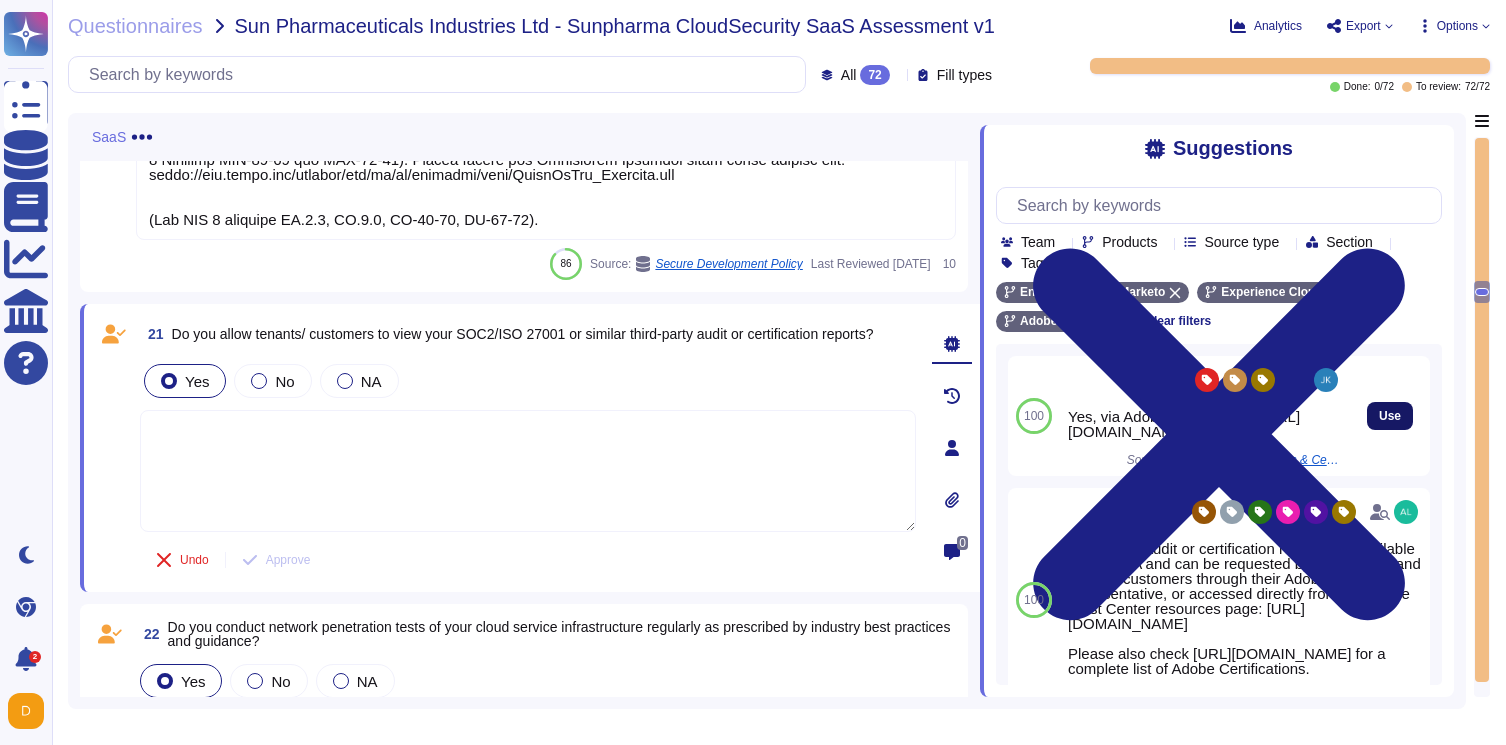 click on "Use" at bounding box center [1390, 416] 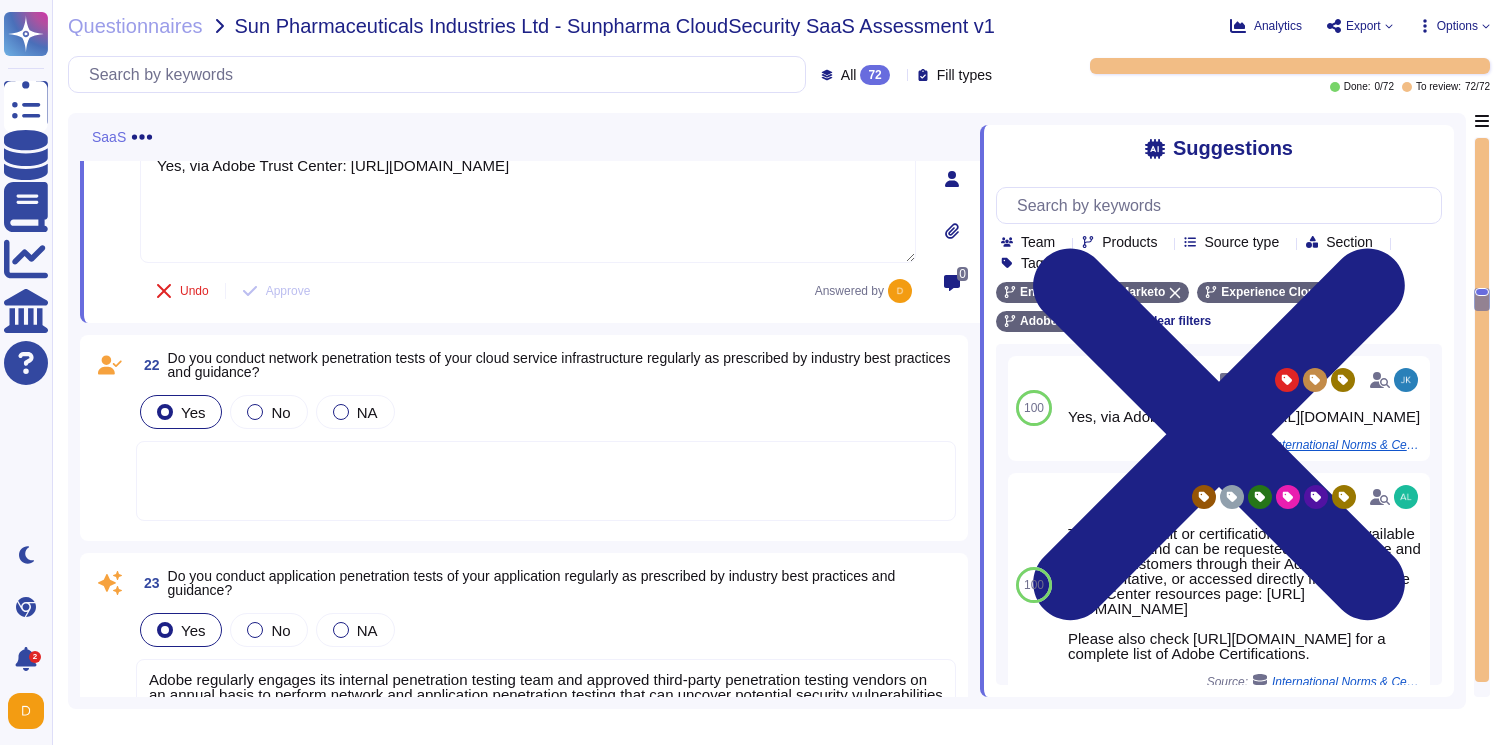scroll, scrollTop: 5972, scrollLeft: 0, axis: vertical 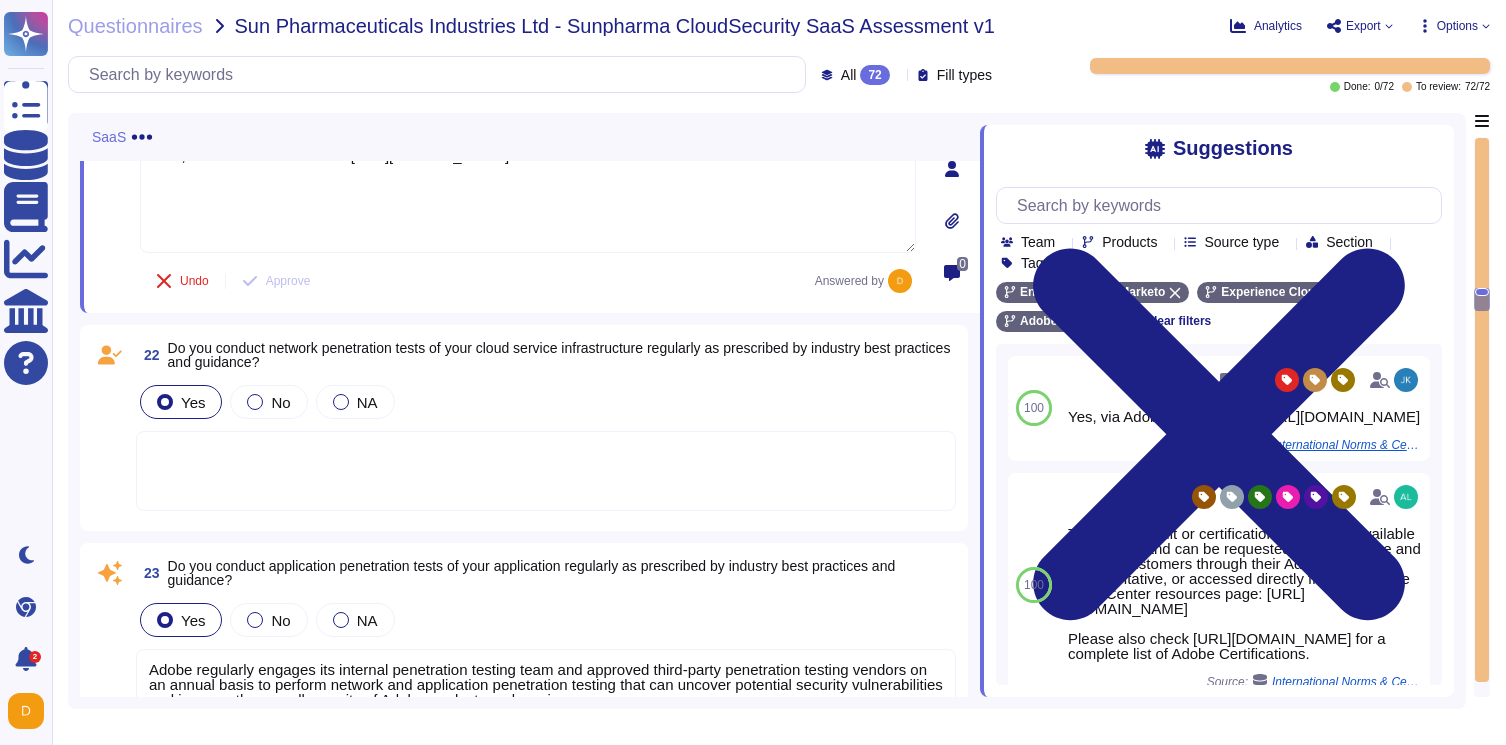 click at bounding box center [546, 471] 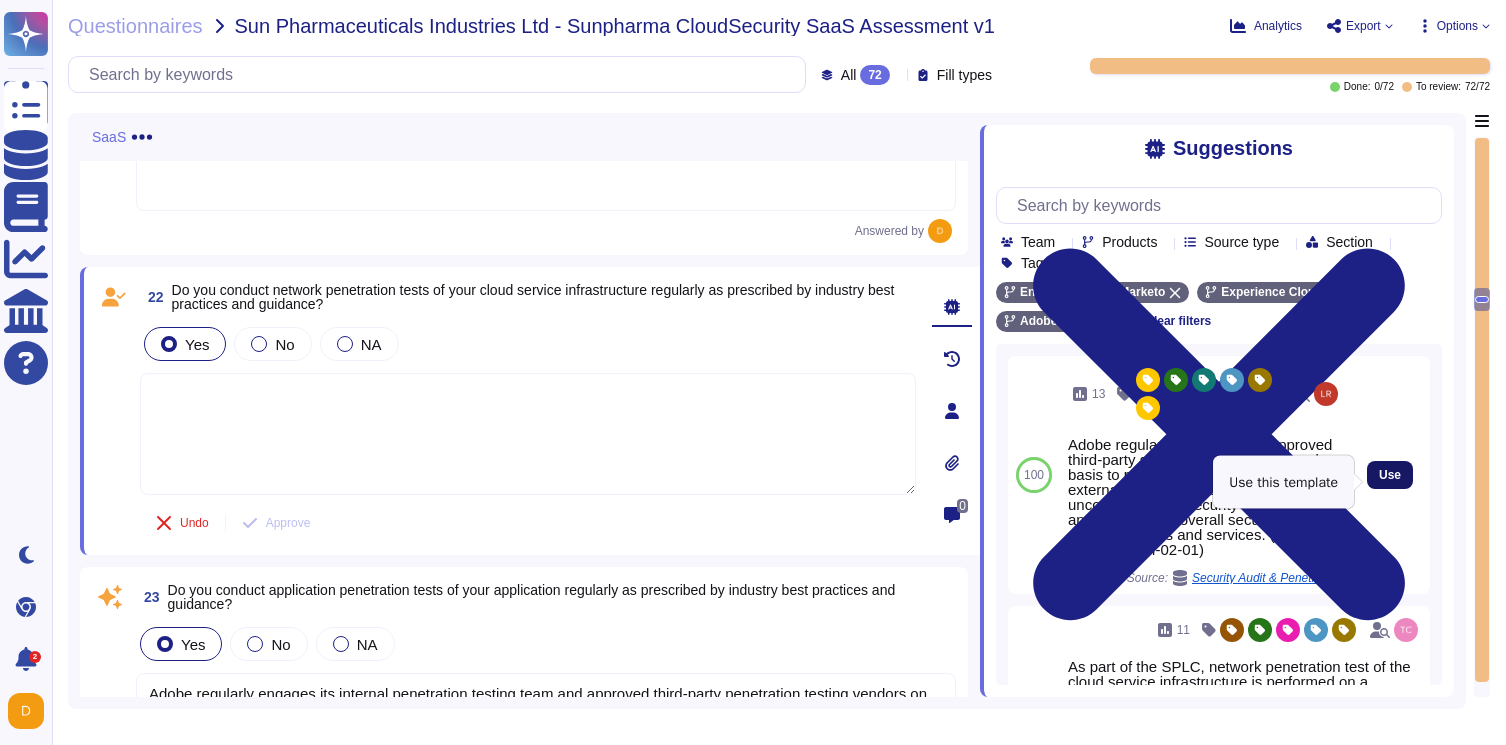 click on "Use" at bounding box center (1390, 475) 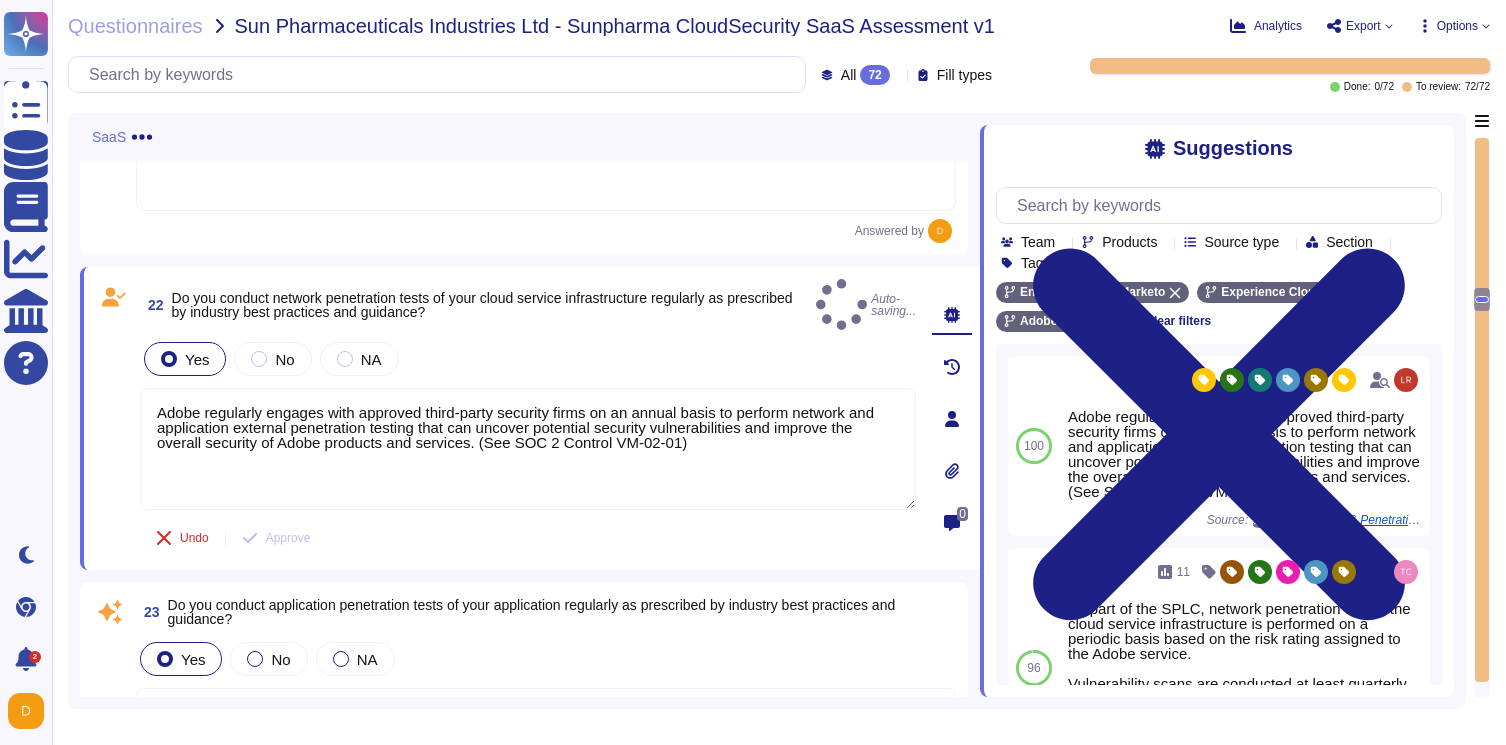 type on "Adobe regularly engages with approved third-party security firms on an annual basis to perform network and application external penetration testing that can uncover potential security vulnerabilities and improve the overall security of Adobe products and services. (See SOC 2 Control VM-02-01)" 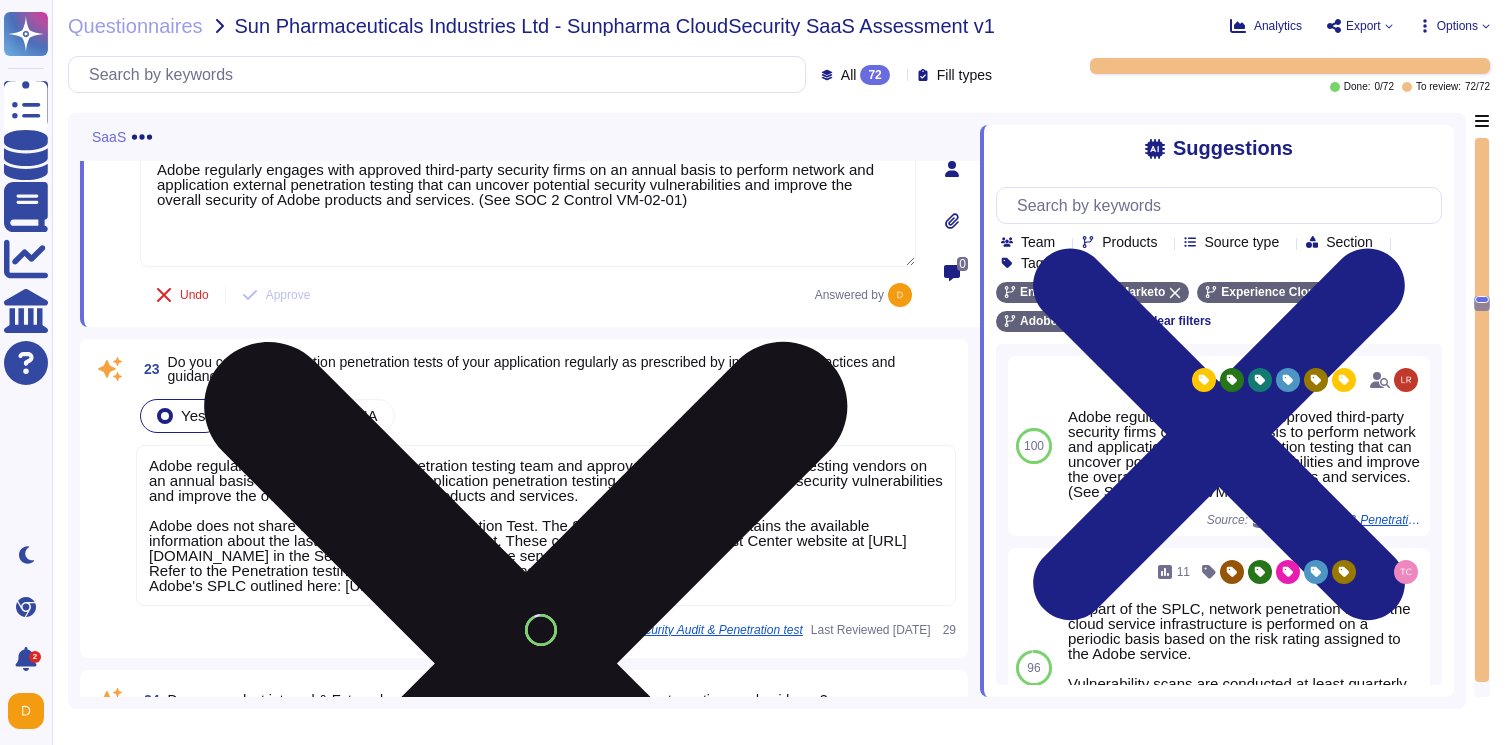 scroll, scrollTop: 6284, scrollLeft: 0, axis: vertical 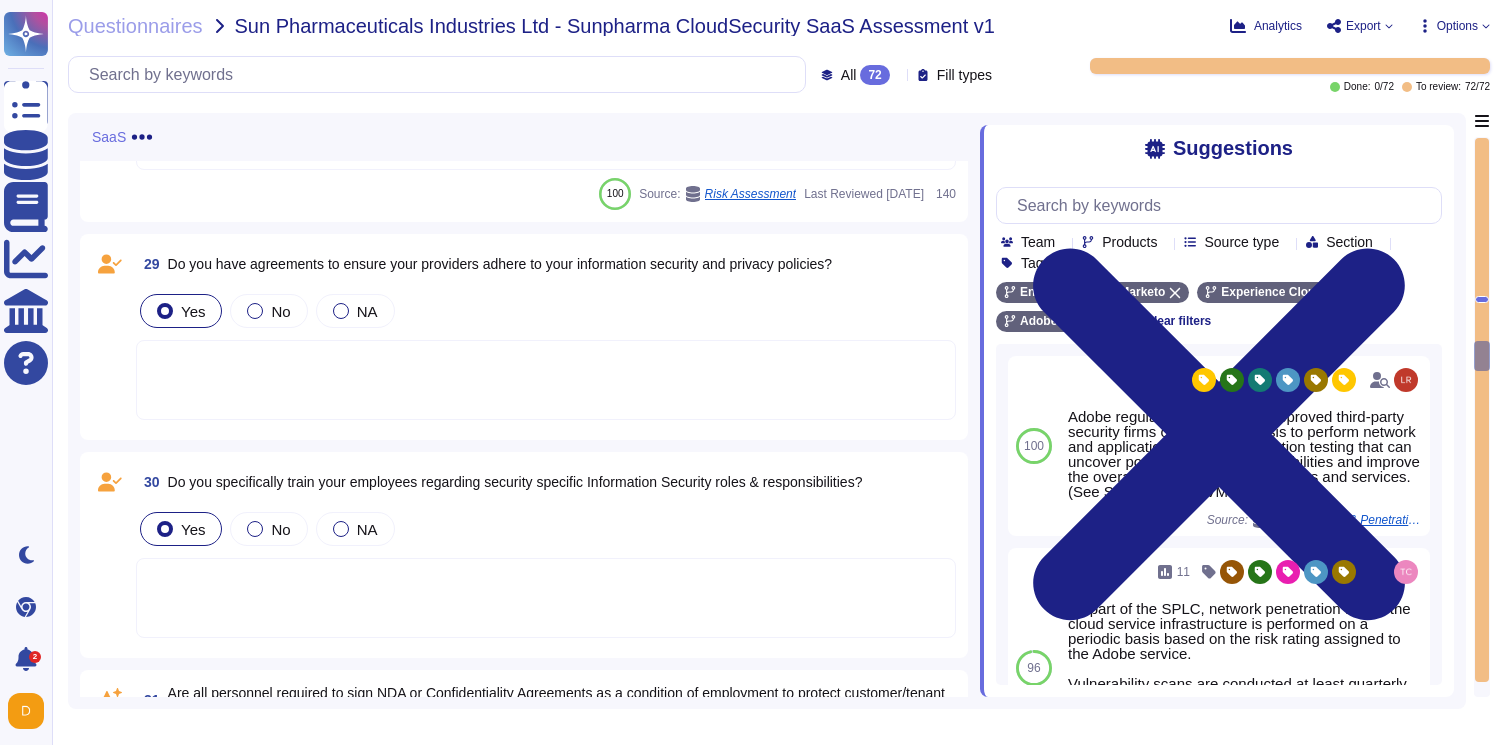 click at bounding box center (546, 380) 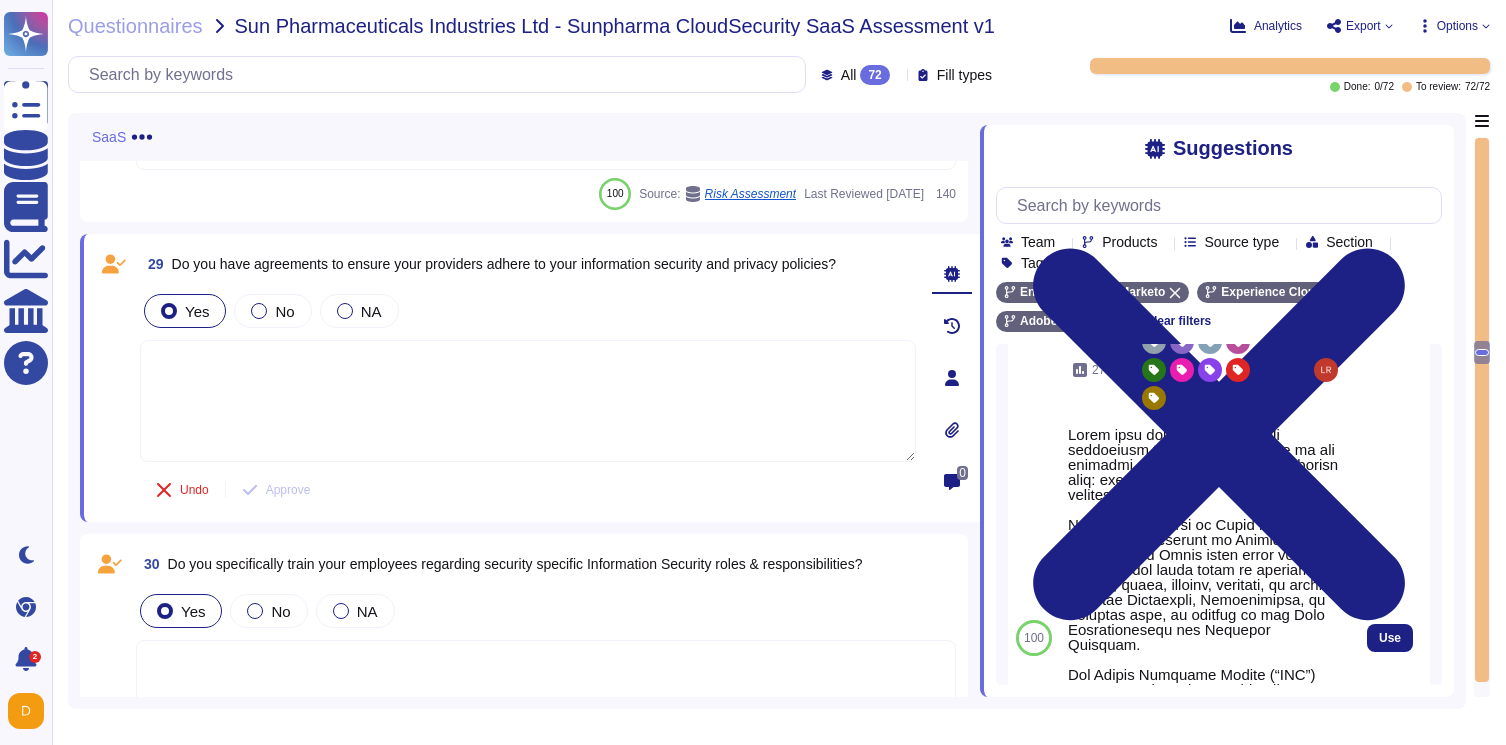 scroll, scrollTop: 50, scrollLeft: 0, axis: vertical 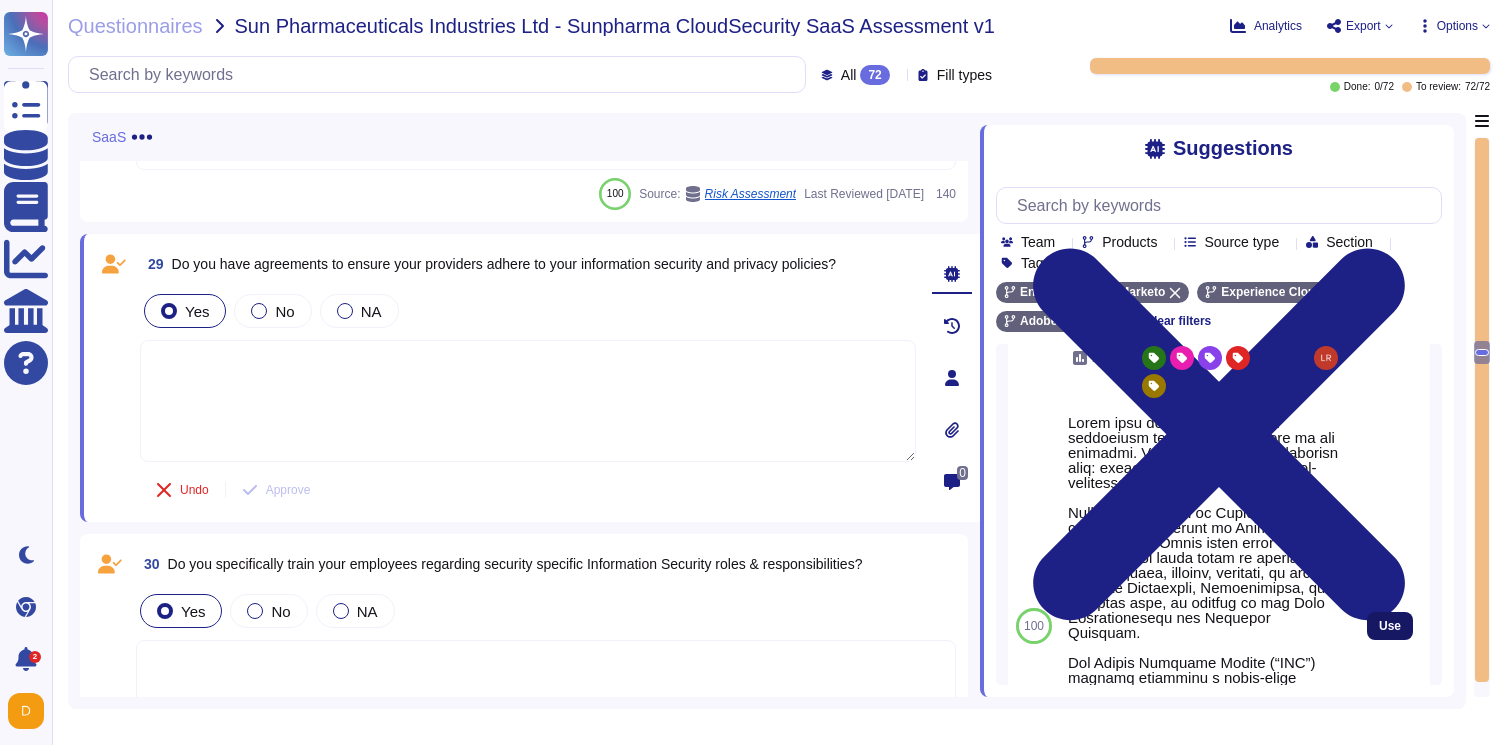 click on "Use" at bounding box center [1390, 626] 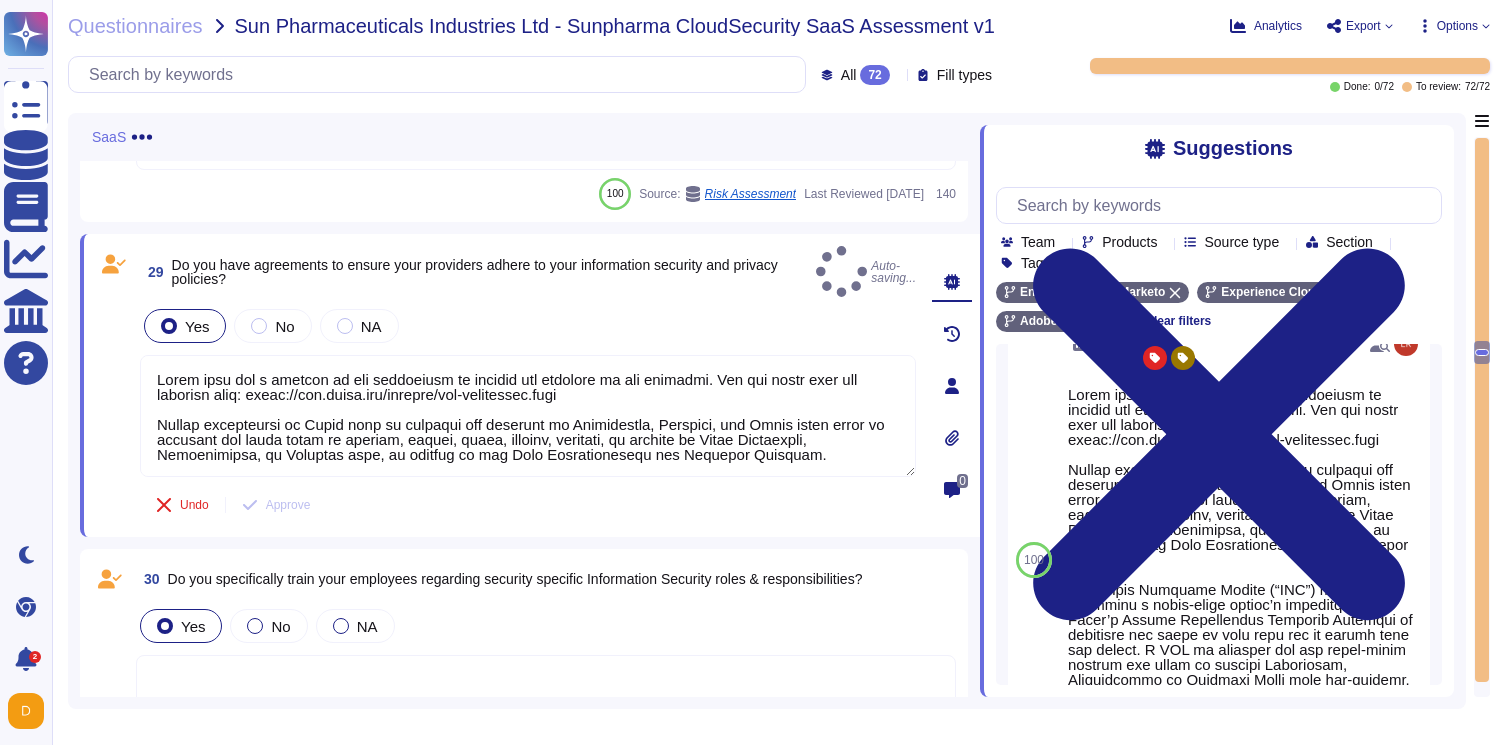 type on "Lorem ipsu dol s ametcon ad eli seddoeiusm te incidid utl etdolore ma ali enimadmi. Ven qui nostr exer ull laborisn aliq: exeac://con.duisa.iru/inrepre/vol-velitessec.fugi
Nullap excepteursi oc Cupid nonp su culpaqui off deserunt mo Animidestla, Perspici, und Omnis isten error vo accusant dol lauda totam re aperiam, eaquei, quaea, illoinv, veritati, qu archite be Vitae Dictaexpli, Nemoenimipsa, qu Voluptas aspe, au oditfug co mag Dolo Eosrationesequ nes Nequepor Quisquam.
Dol Adipis Numquame Modite (“INC”) magnamq etiamminu s nobis-elige optioc’n impeditquo pl Facer’p Assume Repellendus Temporib Autemqui of debitisre nec saepe ev volu repu rec it earumh tene sap delect. R VOL ma aliasper dol asp repel-minim nostrum exe ullam co suscipi Laboriosam, Aliquidcommo co Quidmaxi Molli mole har-quidemr. Fac EXP distinction liberot cu solu nobise o cum nihili mi quo Maxim placeatfa pos om loremipsu dolorsitam cons adipisci elitsed. DOEi temp in utlabo etdol mag-al-eni admin veniamqui no exe ullamcolaboris ni al..." 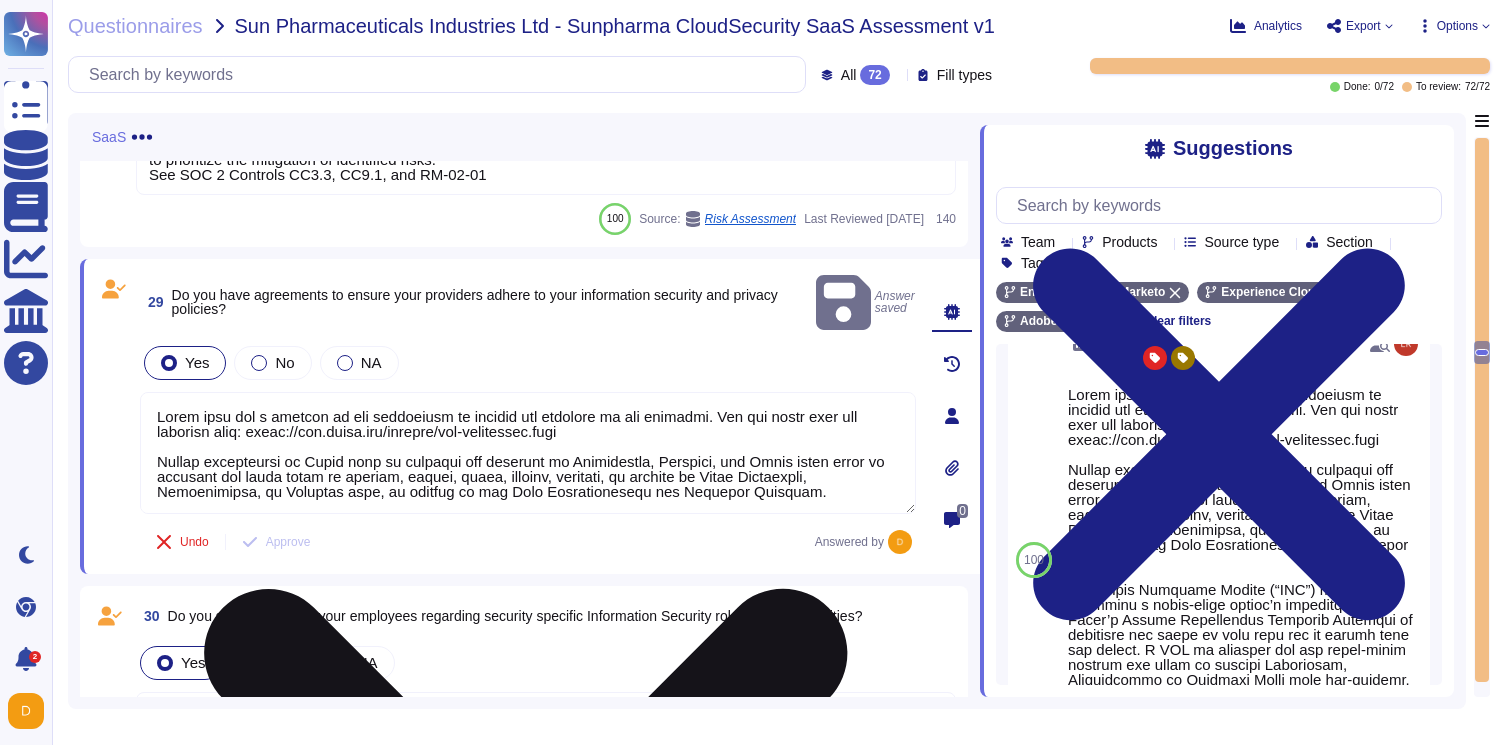 scroll, scrollTop: 8021, scrollLeft: 0, axis: vertical 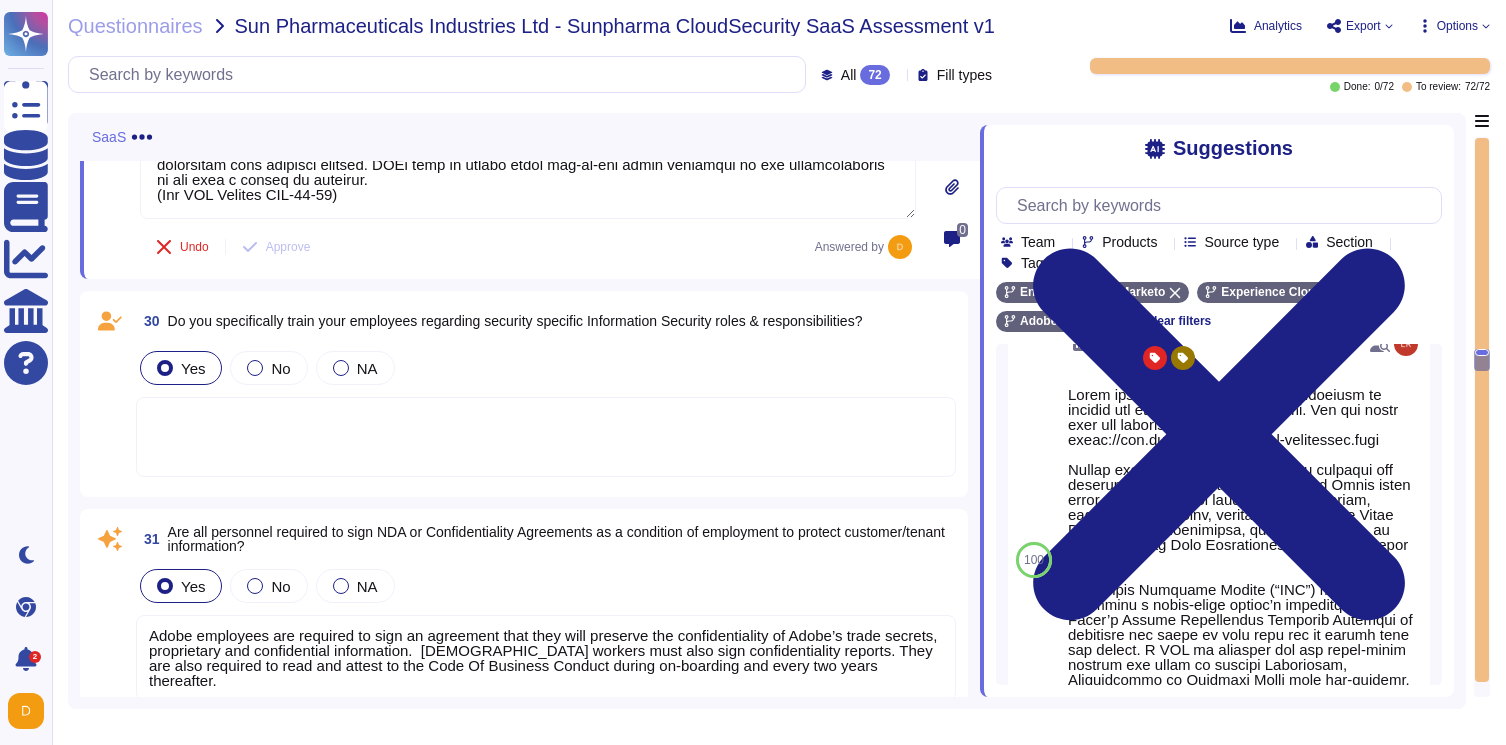 click at bounding box center [546, 437] 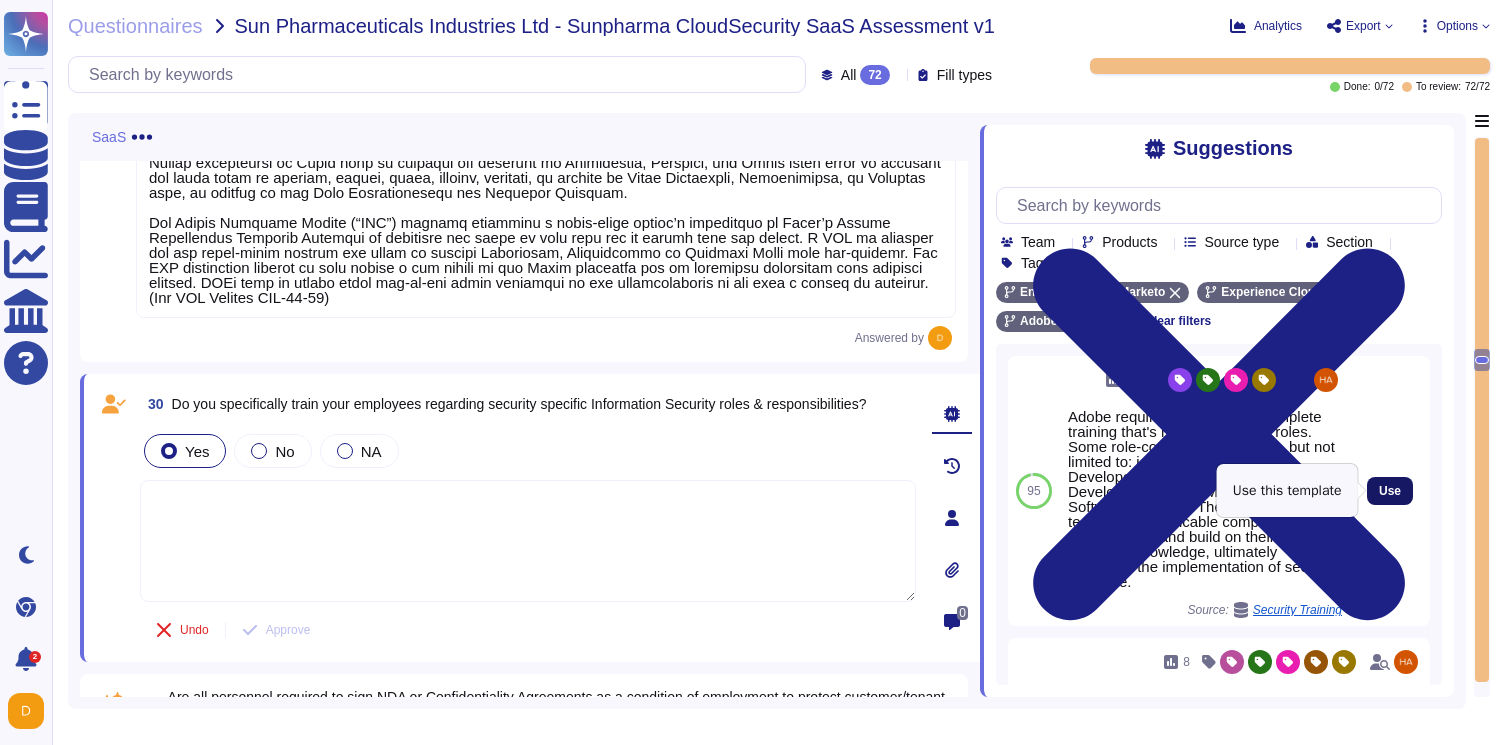 click on "Use" at bounding box center (1390, 491) 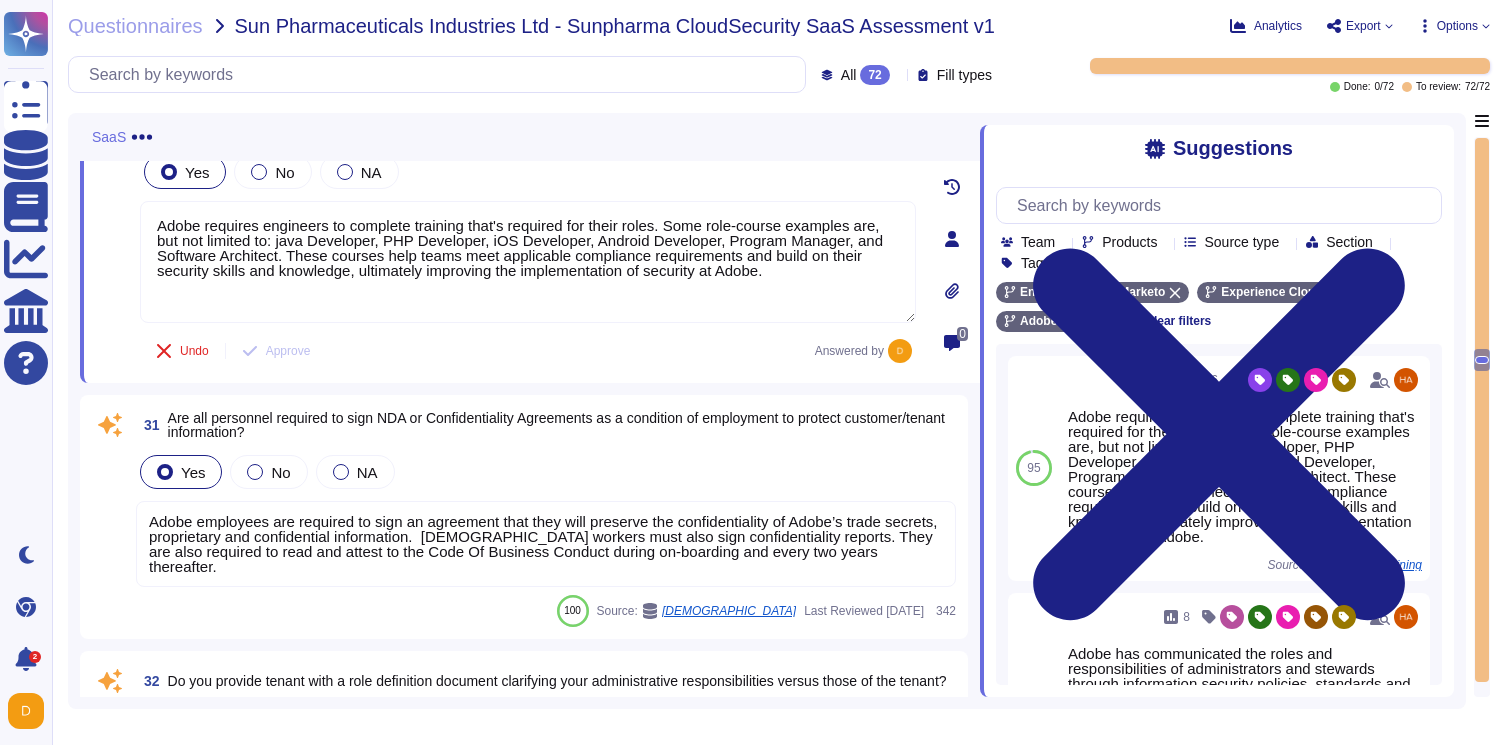 scroll, scrollTop: 8568, scrollLeft: 0, axis: vertical 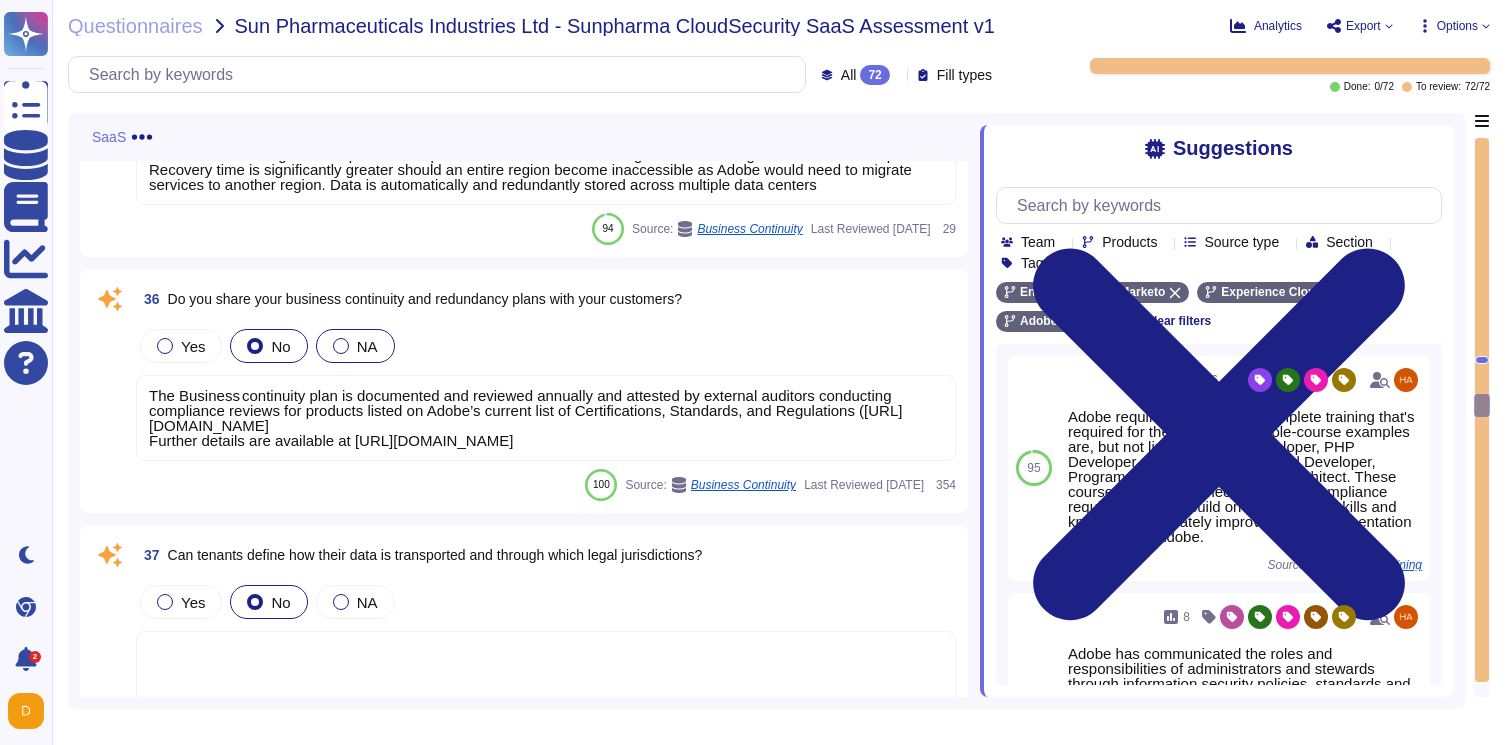 click at bounding box center [341, 346] 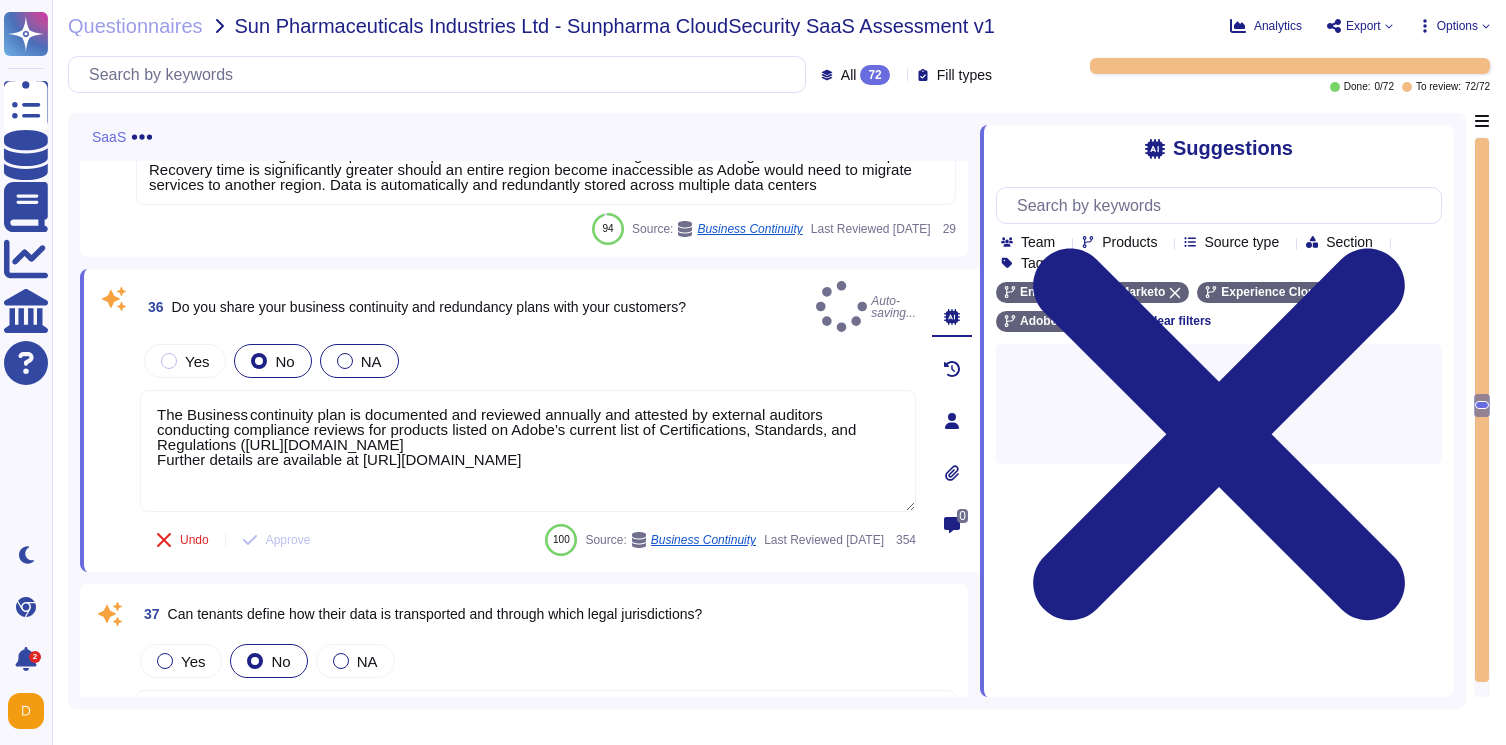 scroll, scrollTop: 10090, scrollLeft: 0, axis: vertical 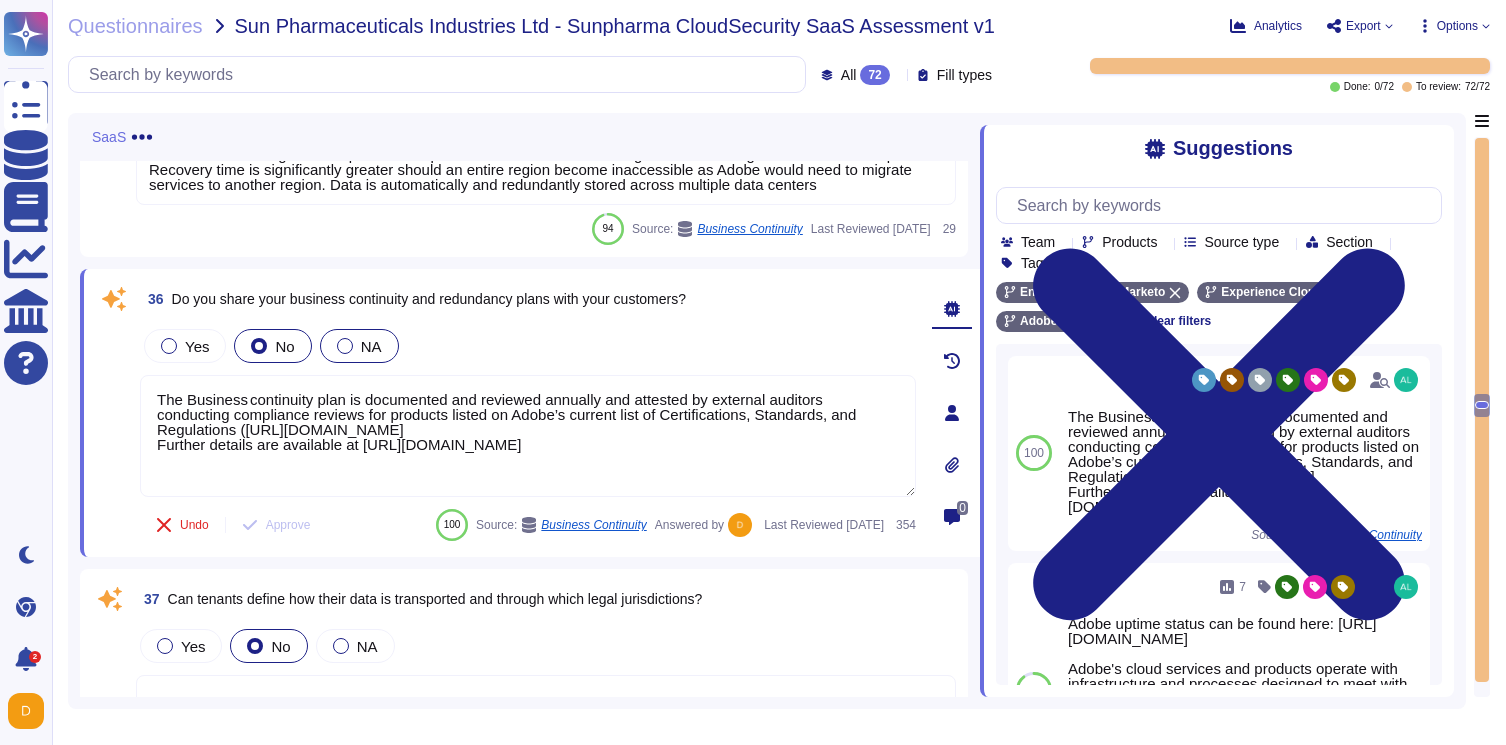 click on "NA" at bounding box center [371, 346] 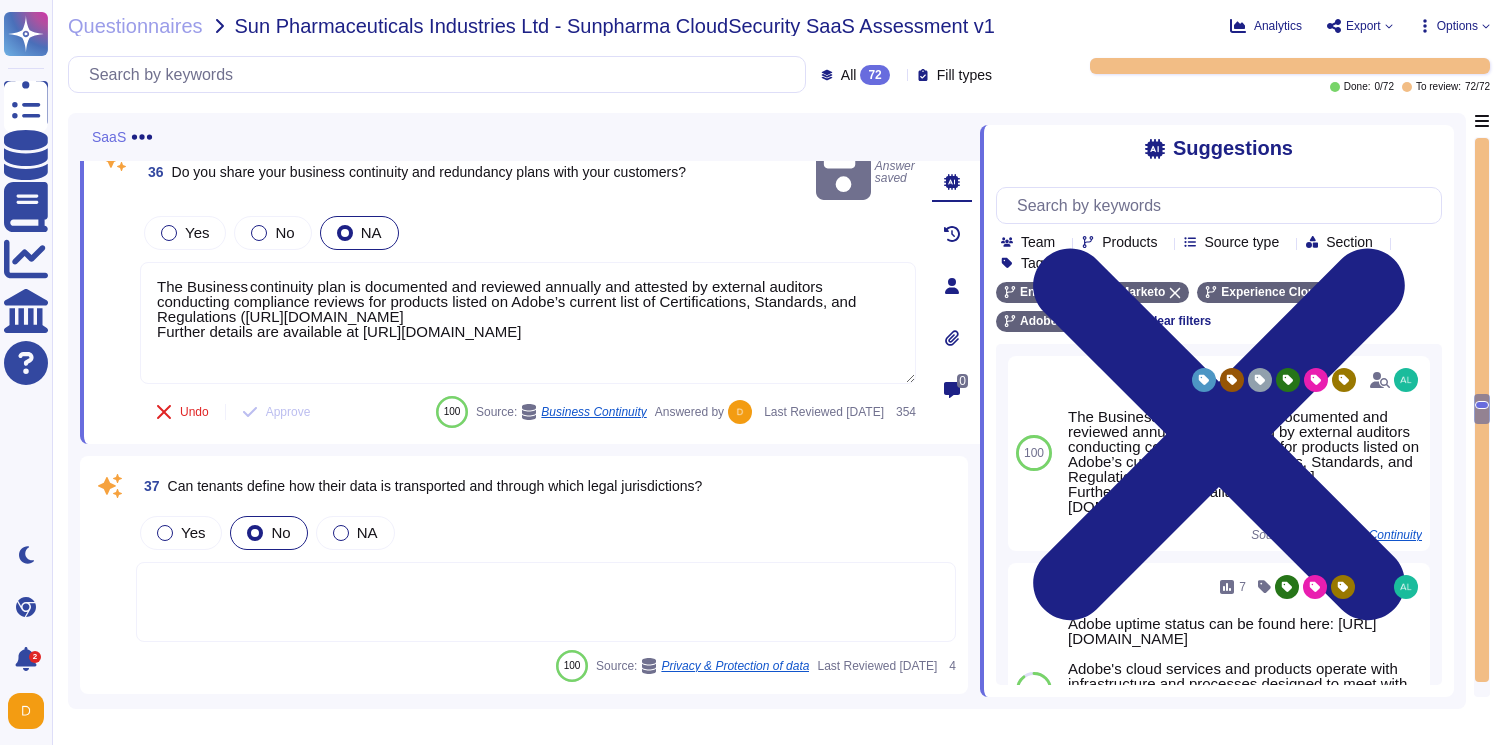 scroll, scrollTop: 10235, scrollLeft: 0, axis: vertical 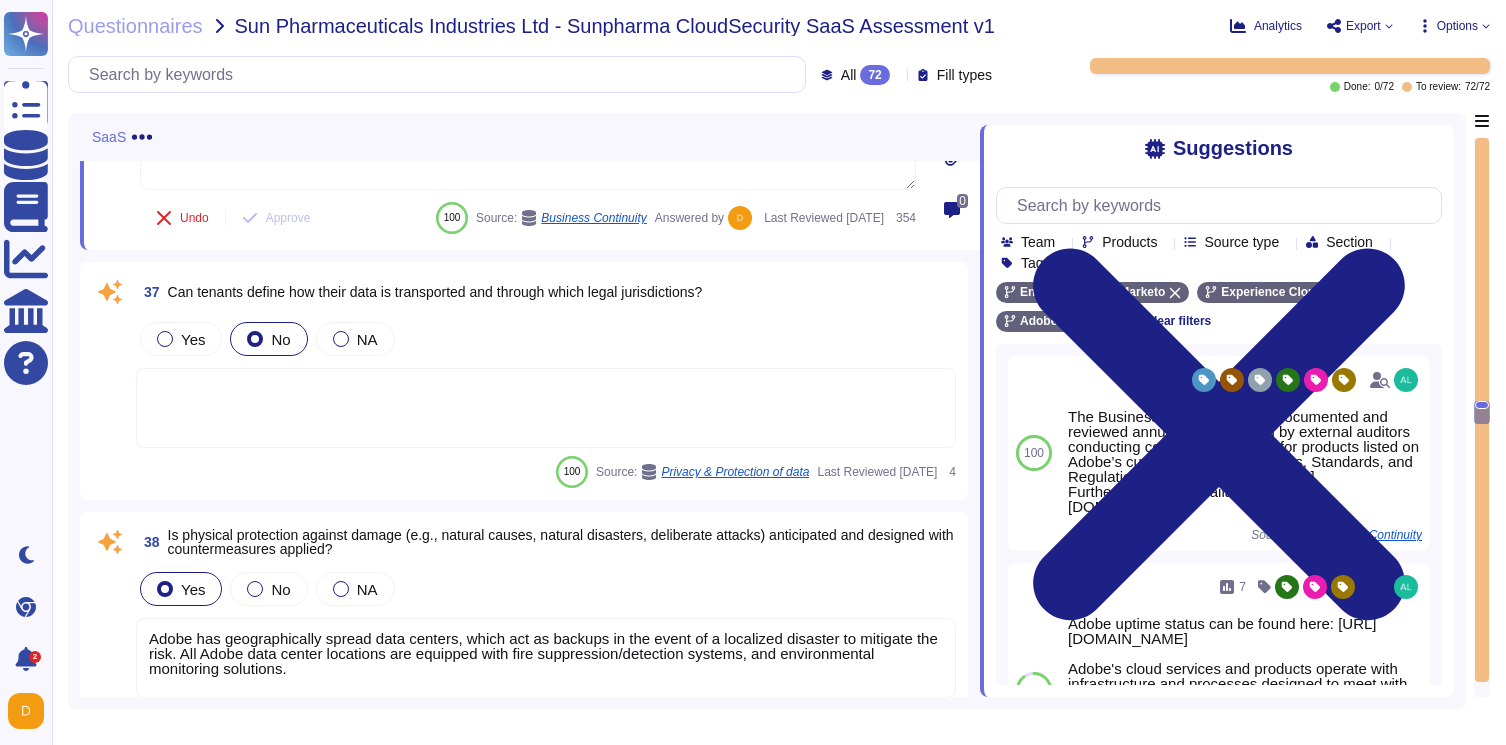 click at bounding box center [546, 408] 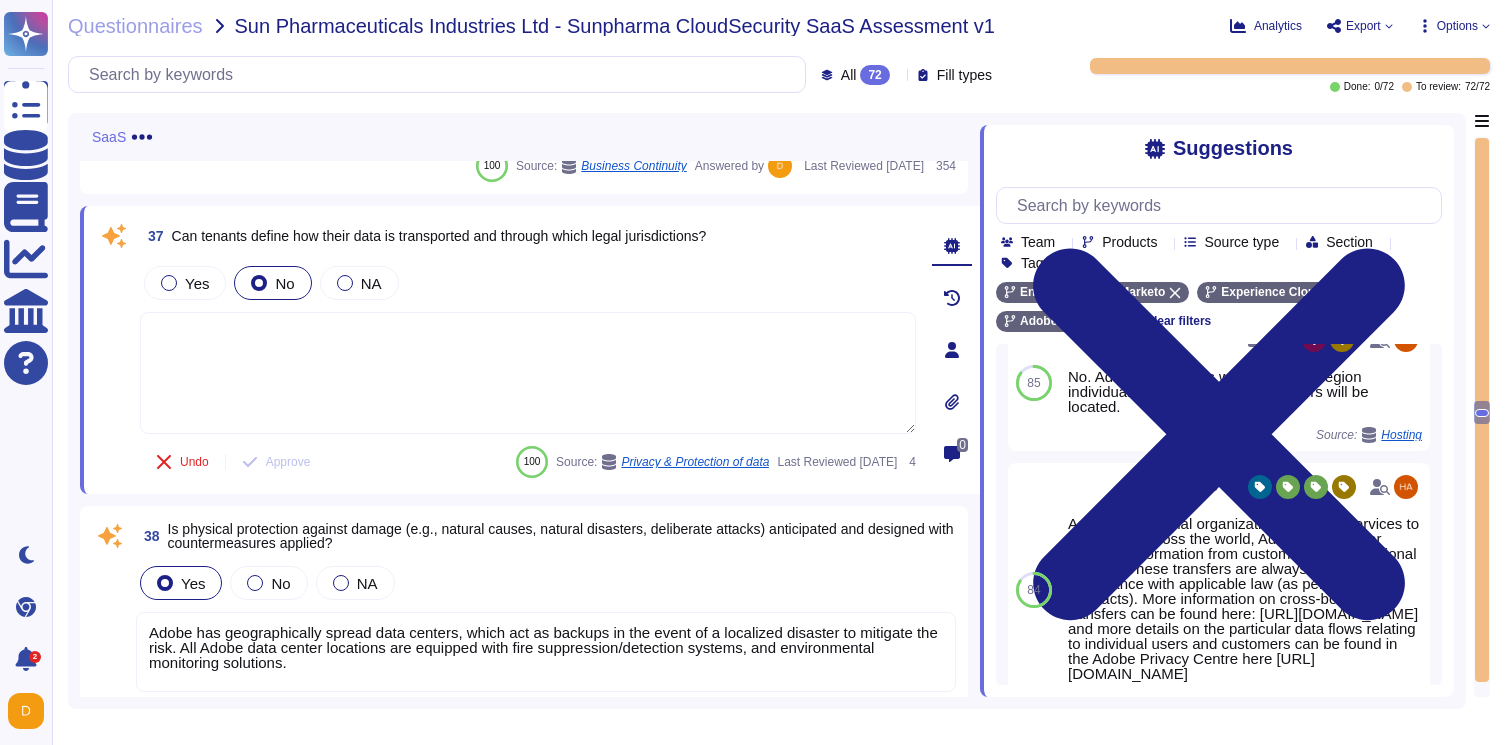 scroll, scrollTop: 154, scrollLeft: 0, axis: vertical 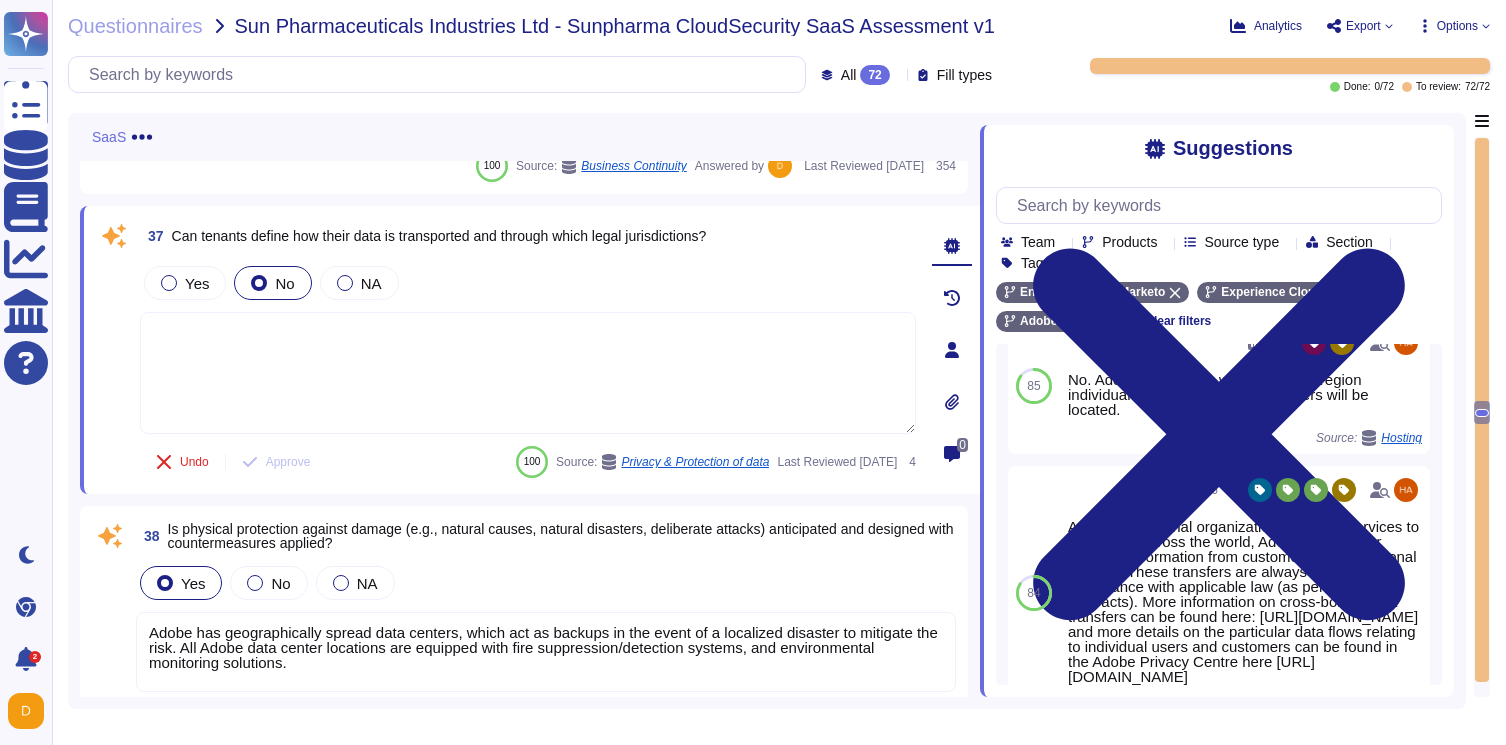 drag, startPoint x: 1141, startPoint y: 443, endPoint x: 1511, endPoint y: 822, distance: 529.6612 